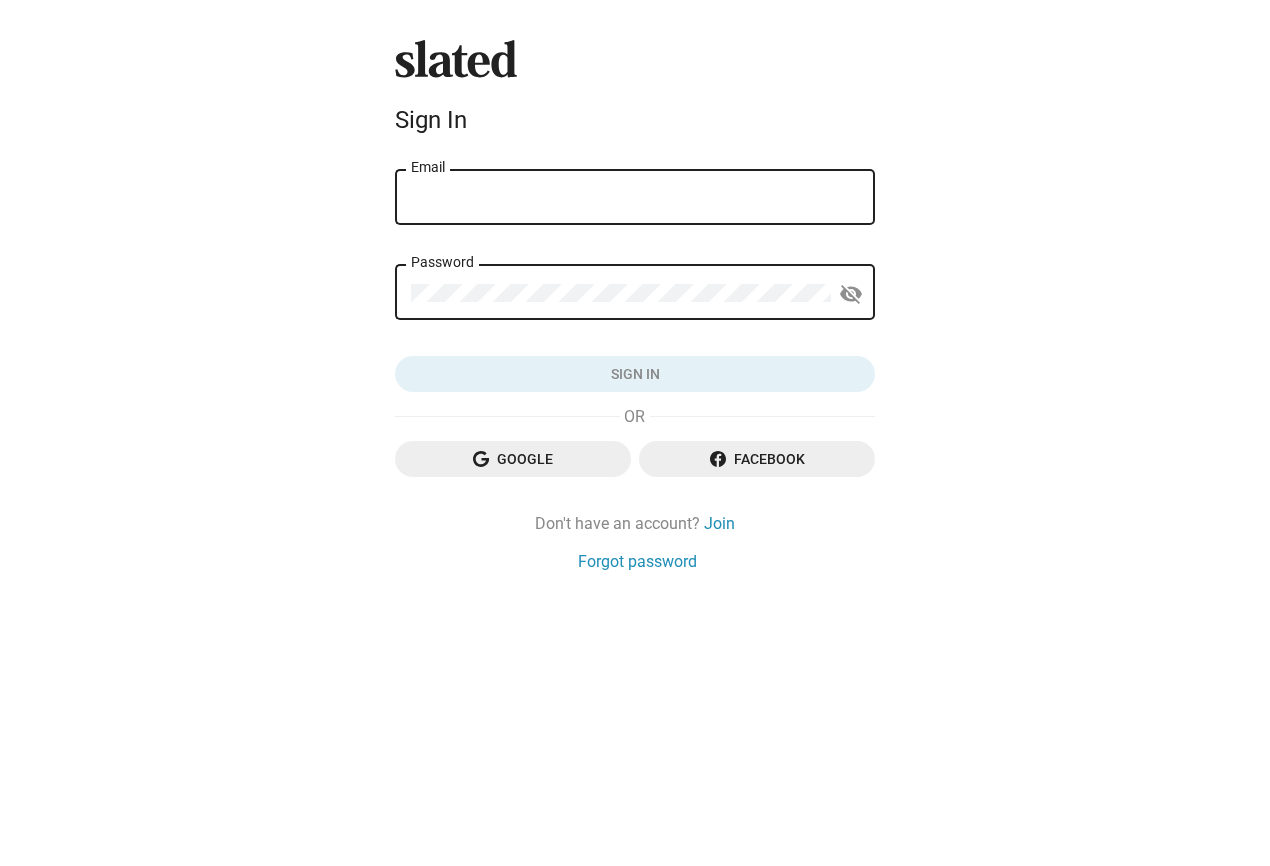 scroll, scrollTop: 0, scrollLeft: 0, axis: both 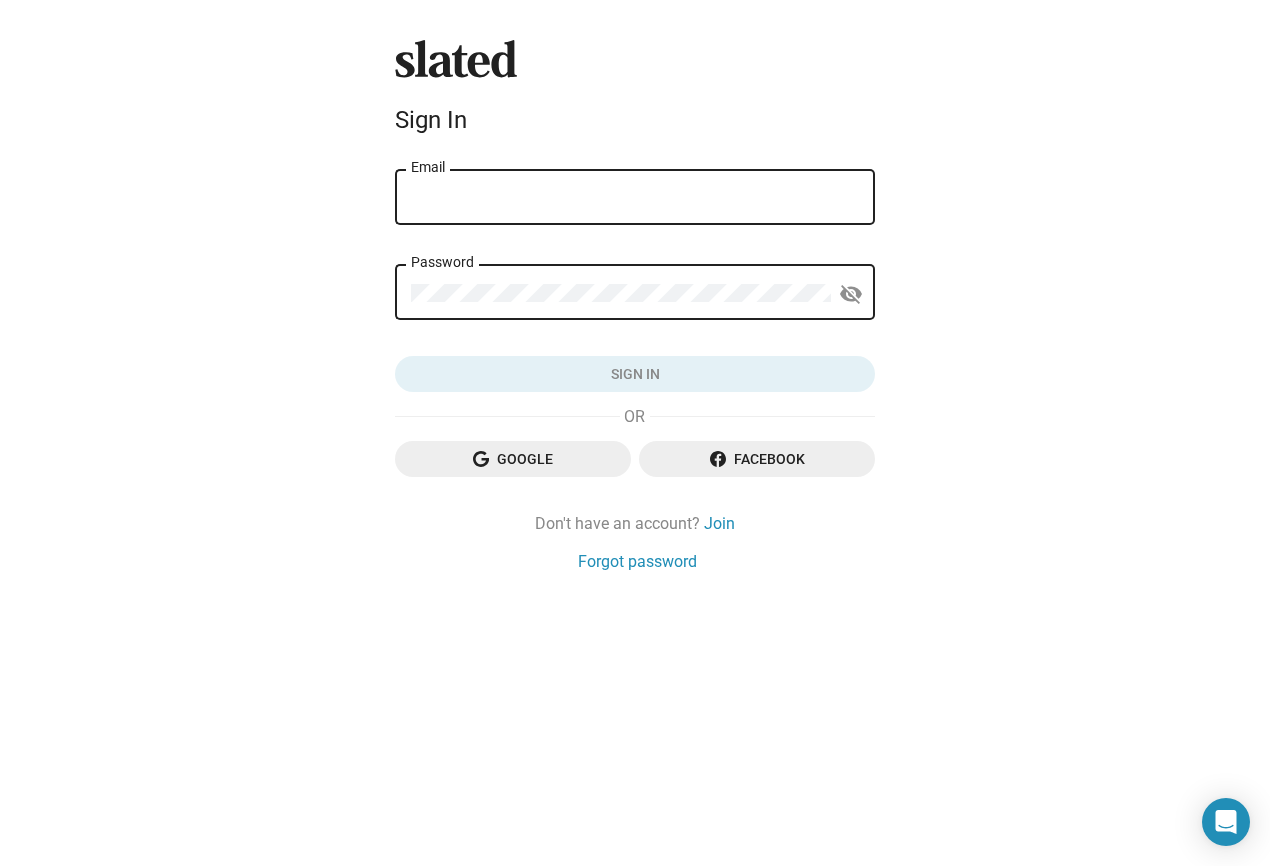 click on "Email" at bounding box center [635, 198] 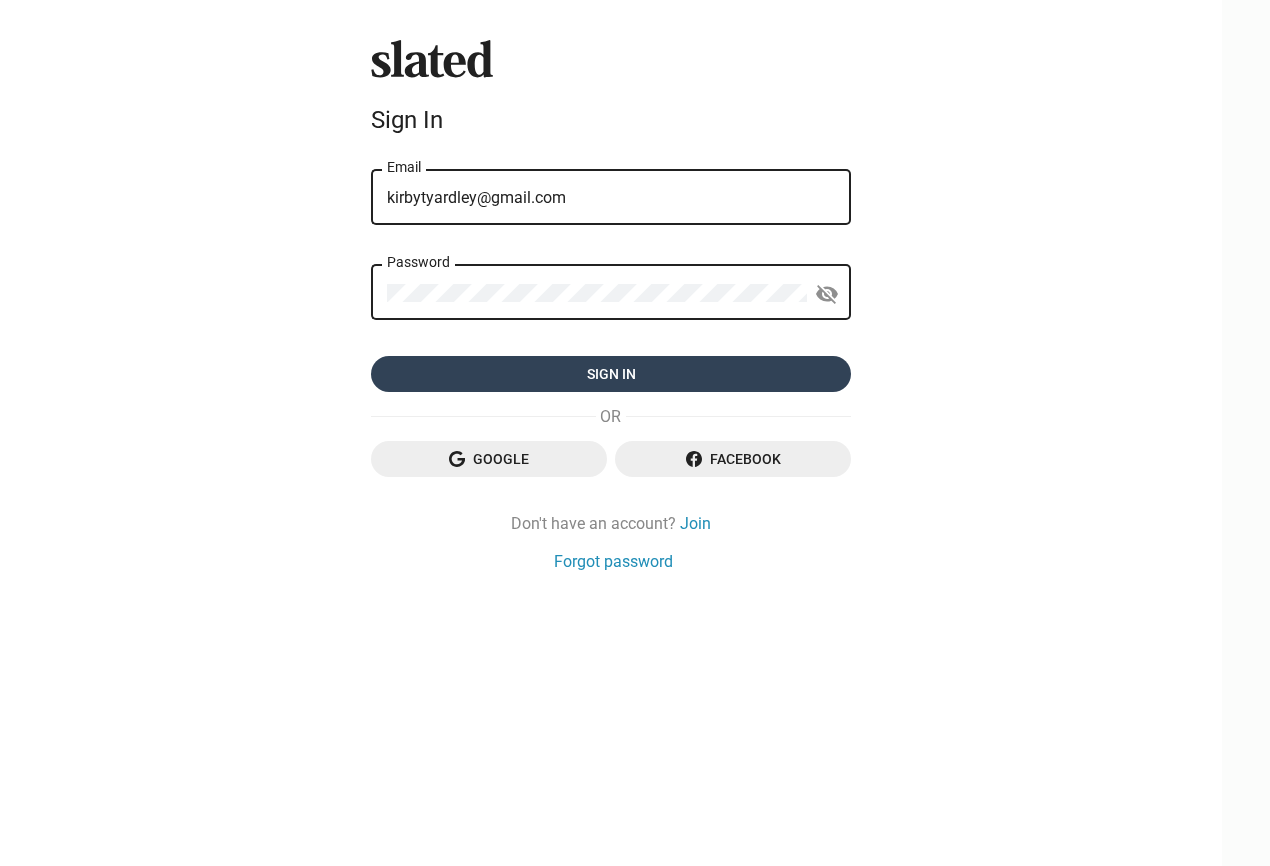 click on "Sign in" at bounding box center (611, 374) 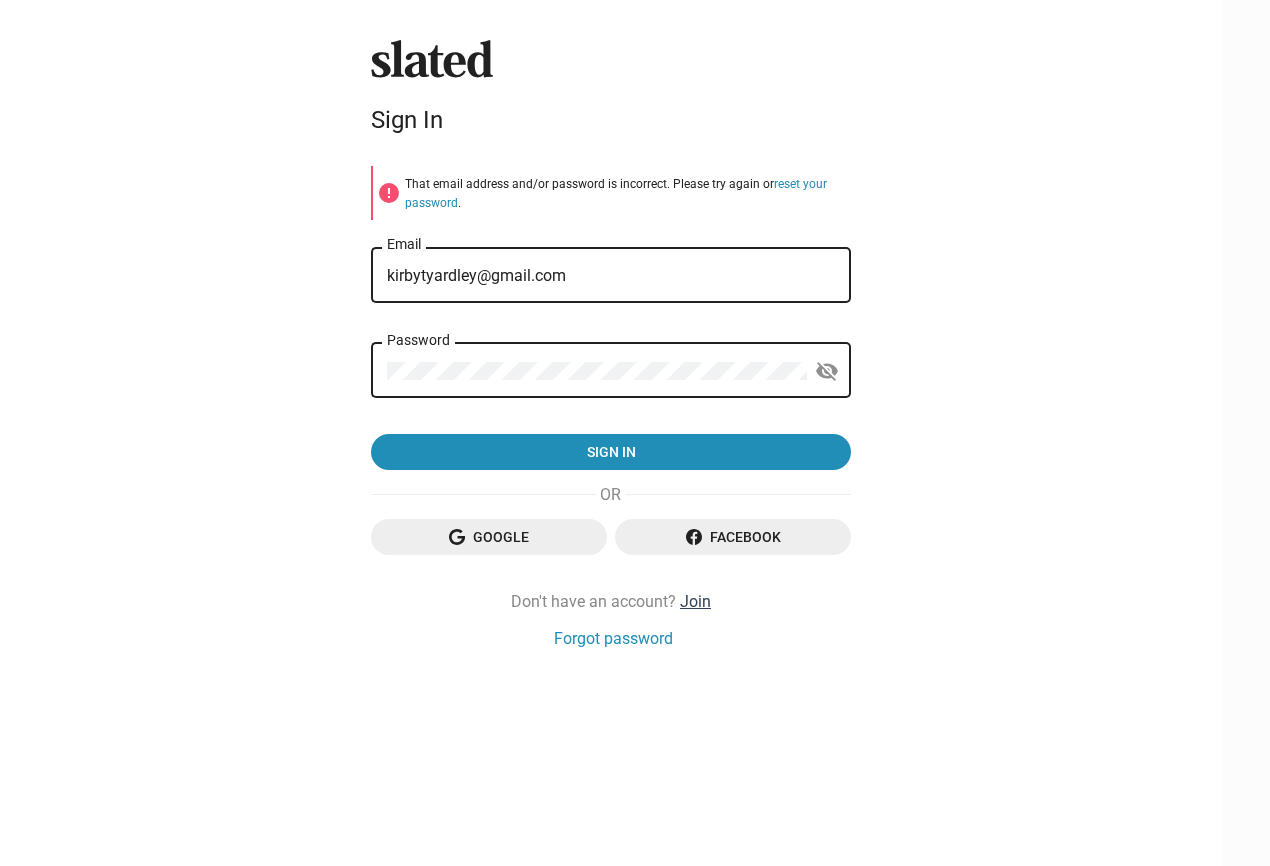 click on "Join" at bounding box center [695, 601] 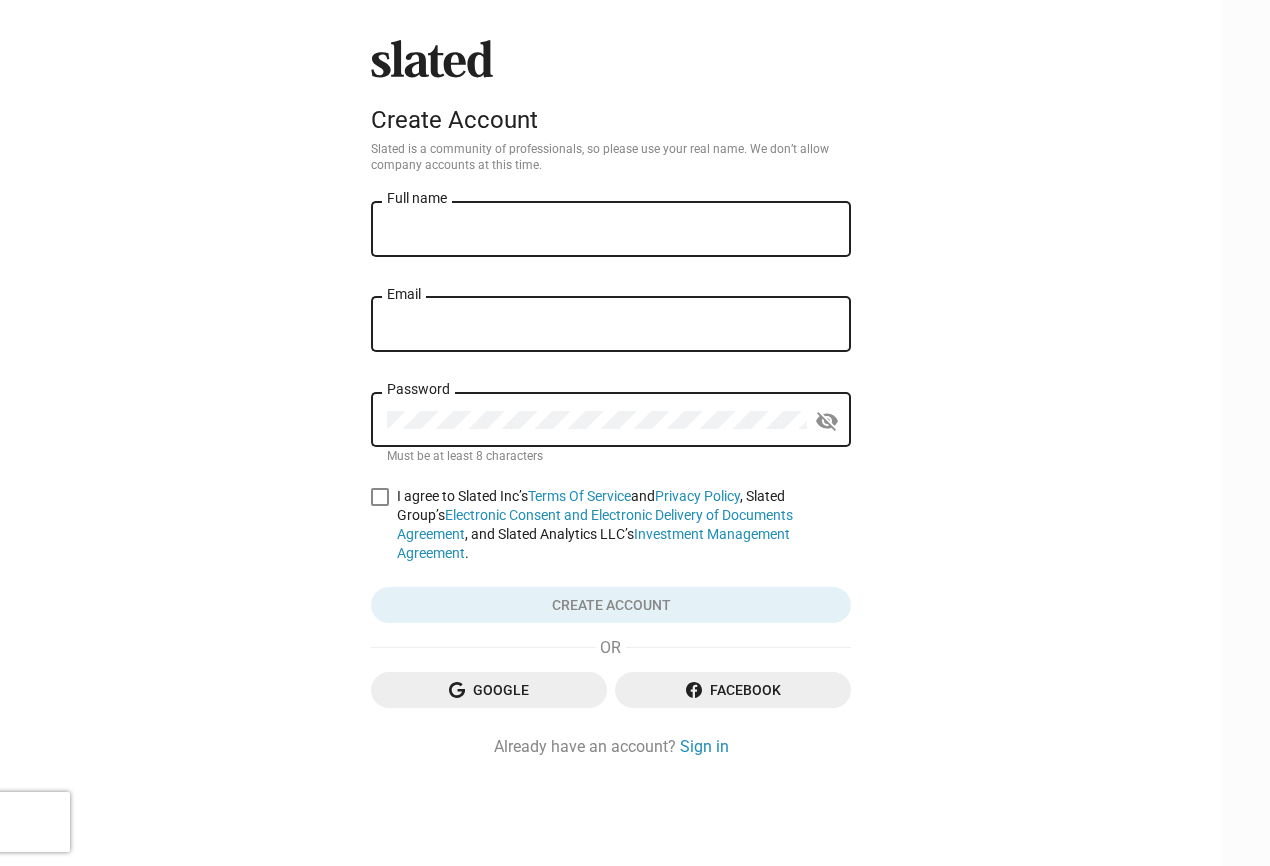 click on "Full name" at bounding box center (611, 227) 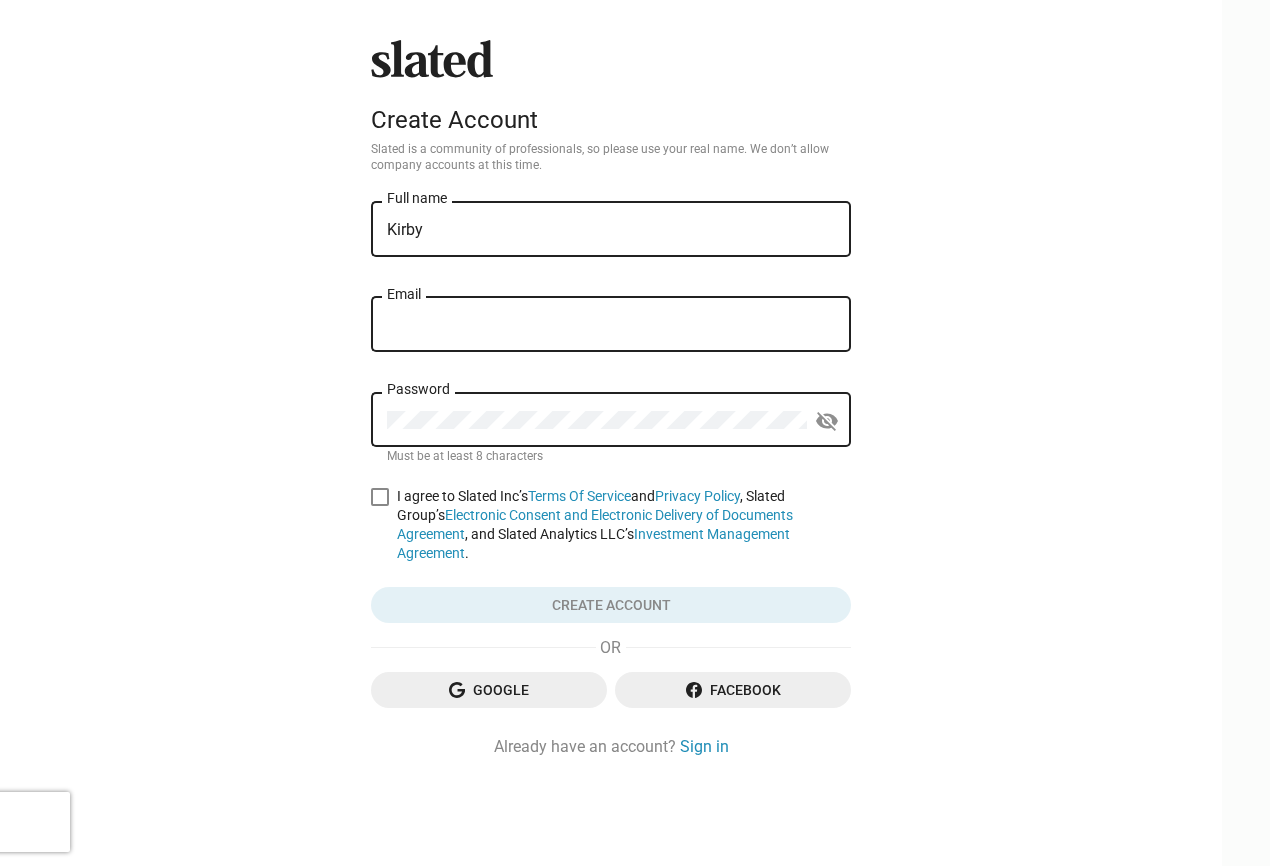 type on "Kirby" 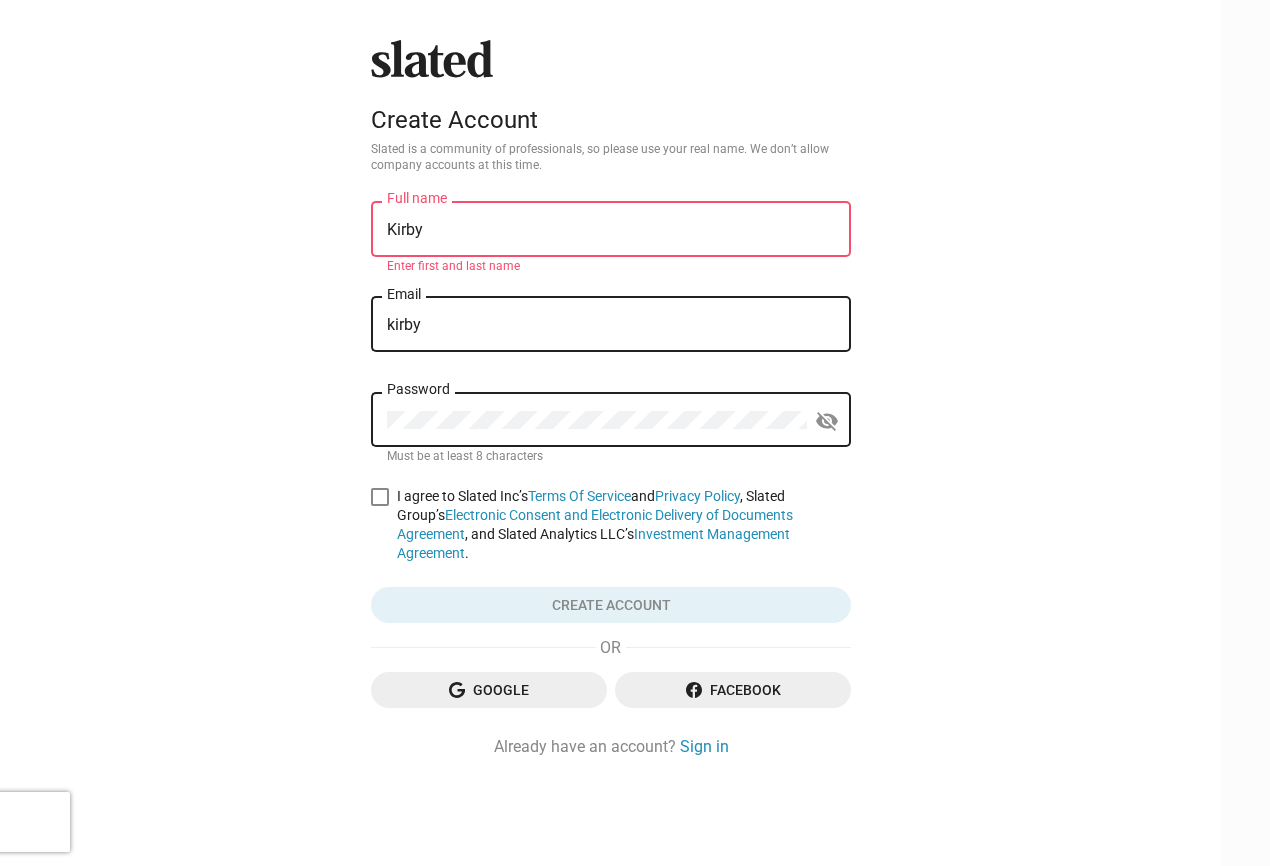 type on "kirbytyardley@gmail.com" 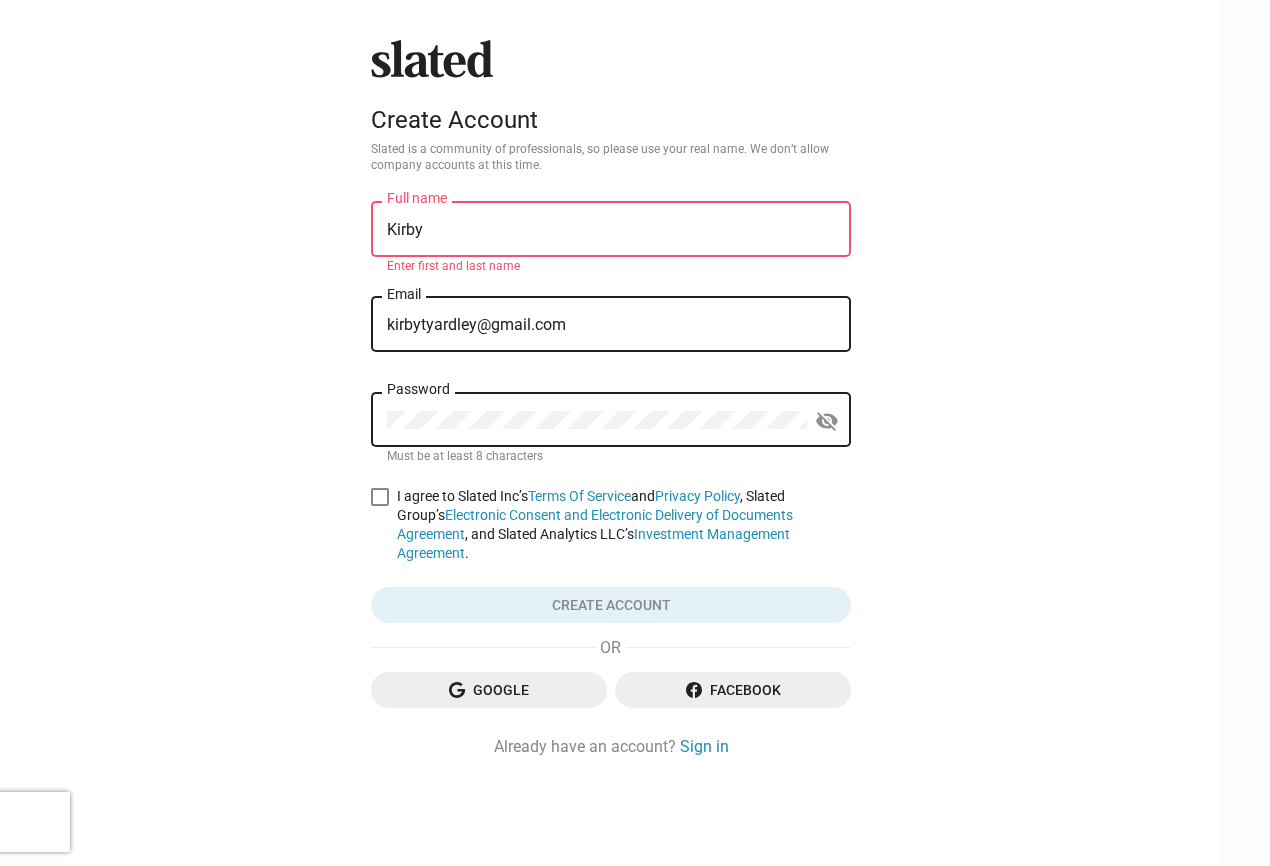 click on "Password" at bounding box center (597, 417) 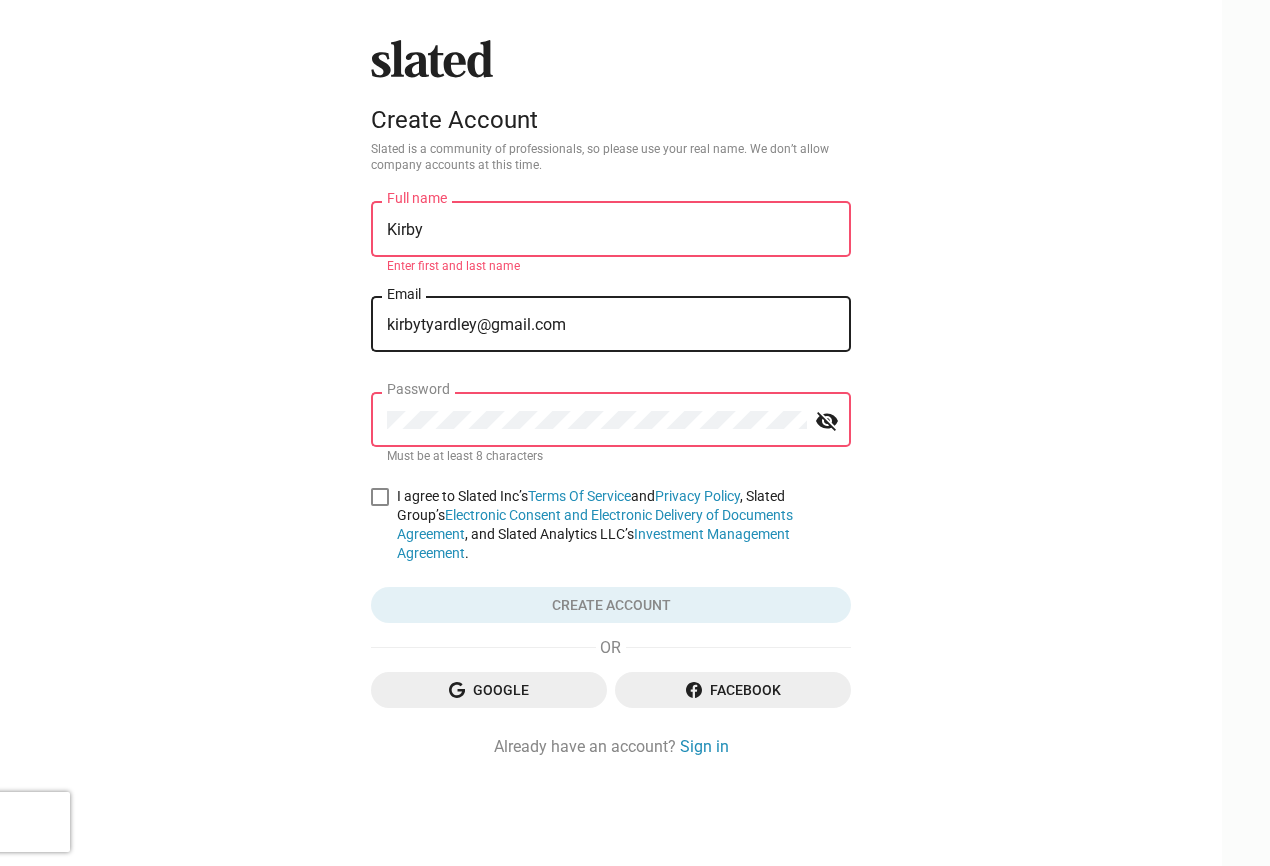 click at bounding box center [0, 0] 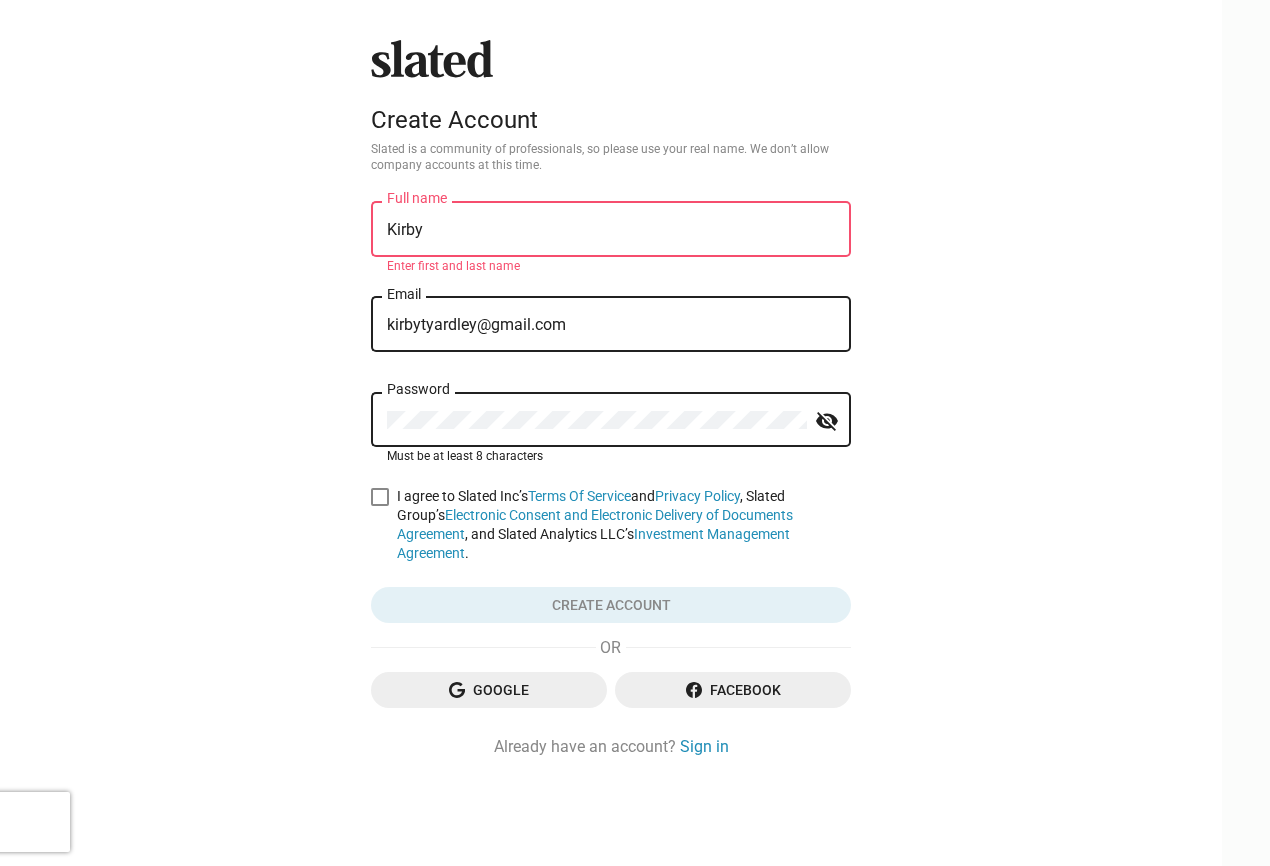 click at bounding box center (380, 497) 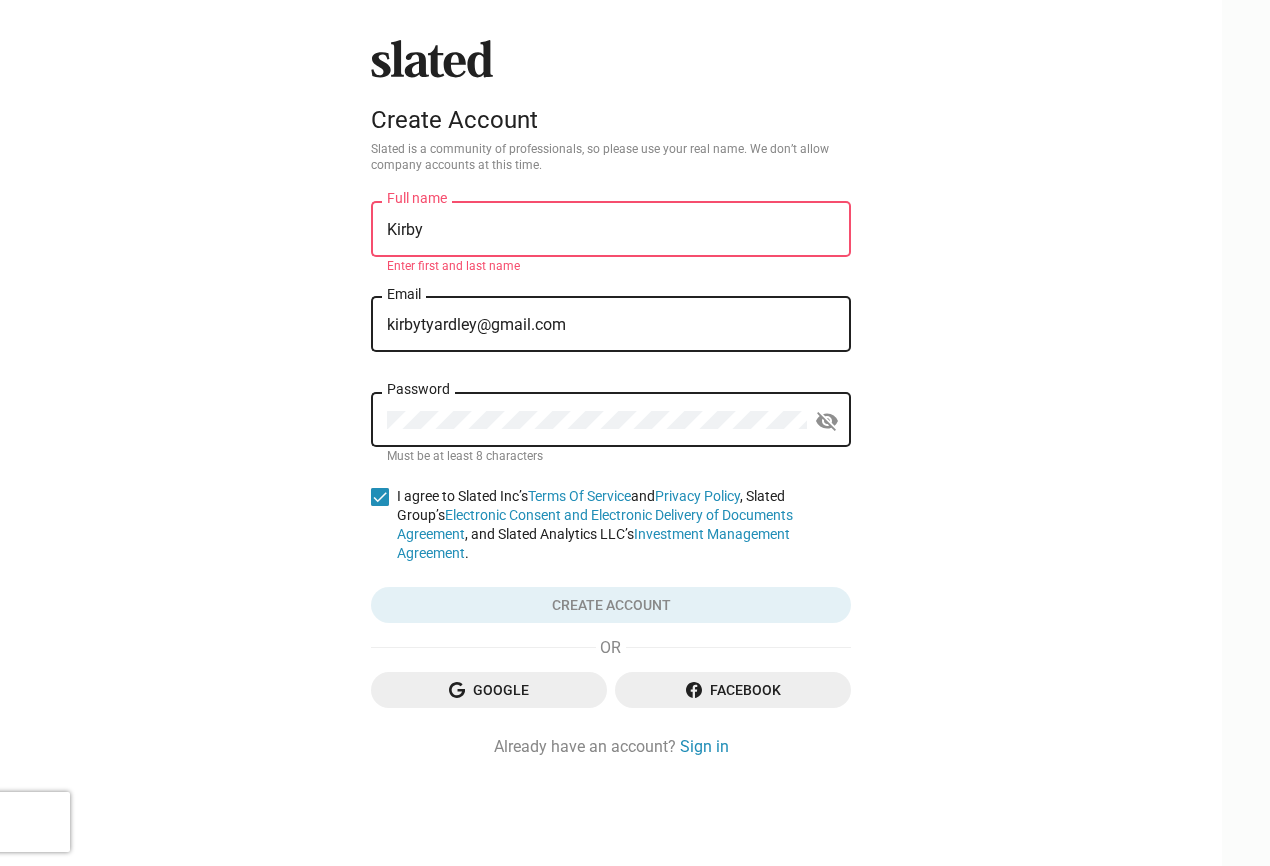 click on "[NAME] Full name  [NAME] [LAST]  [EMAIL] Email Password visibility_off Must be at least 8 characters    I agree to Slated Inc’s  Terms Of Service  and  Privacy Policy , Slated Group’s  Electronic Consent and Electronic Delivery of Documents Agreement , and Slated Analytics LLC’s  Investment Management Agreement .  Create account   Google  Facebook  Already have an account?  Sign in" at bounding box center (611, 433) 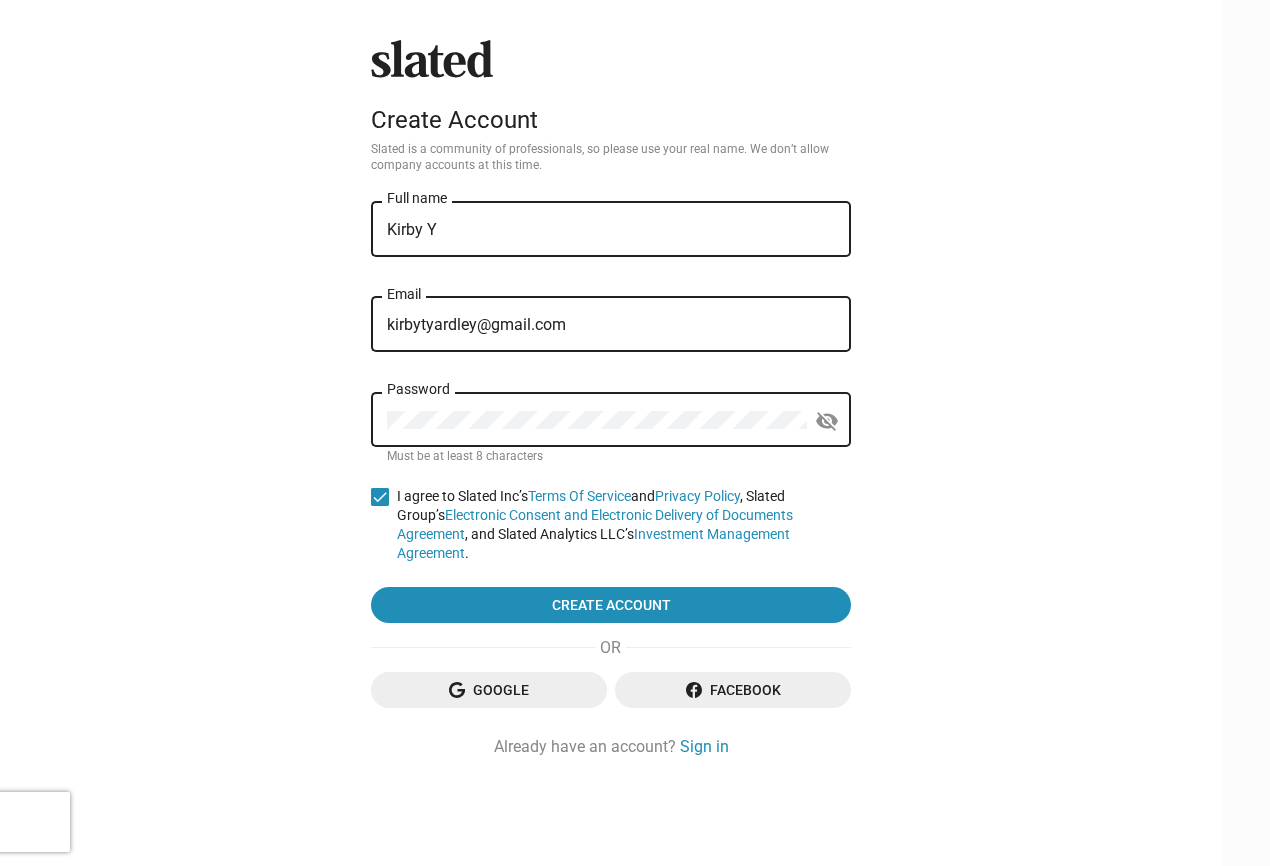 click on "[NAME] [LAST] Full name [EMAIL] Email Password visibility_off Must be at least 8 characters    I agree to Slated Inc’s  Terms Of Service  and  Privacy Policy , Slated Group’s  Electronic Consent and Electronic Delivery of Documents Agreement , and Slated Analytics LLC’s  Investment Management Agreement .  Create account   Google  Facebook  Already have an account?  Sign in" at bounding box center (611, 399) 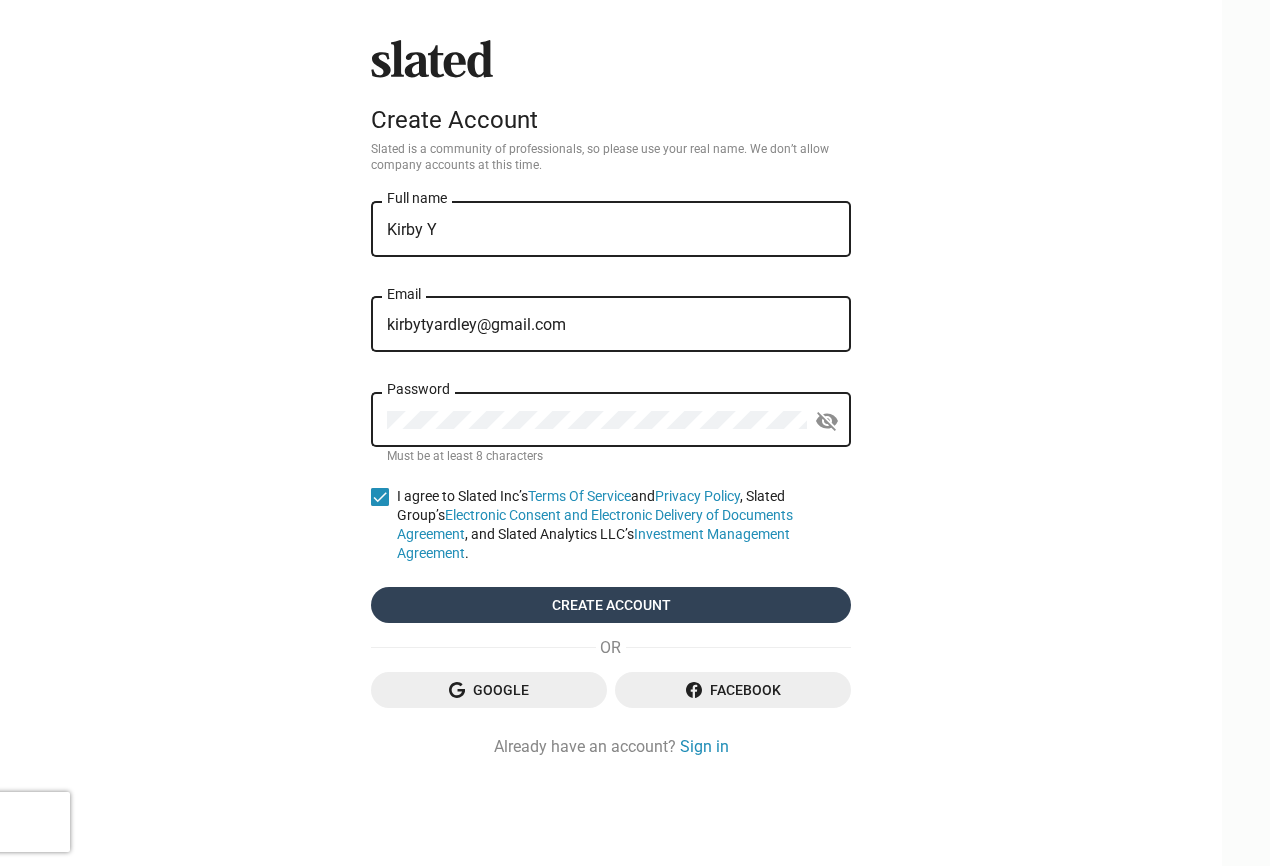 click on "Create account" at bounding box center (611, 605) 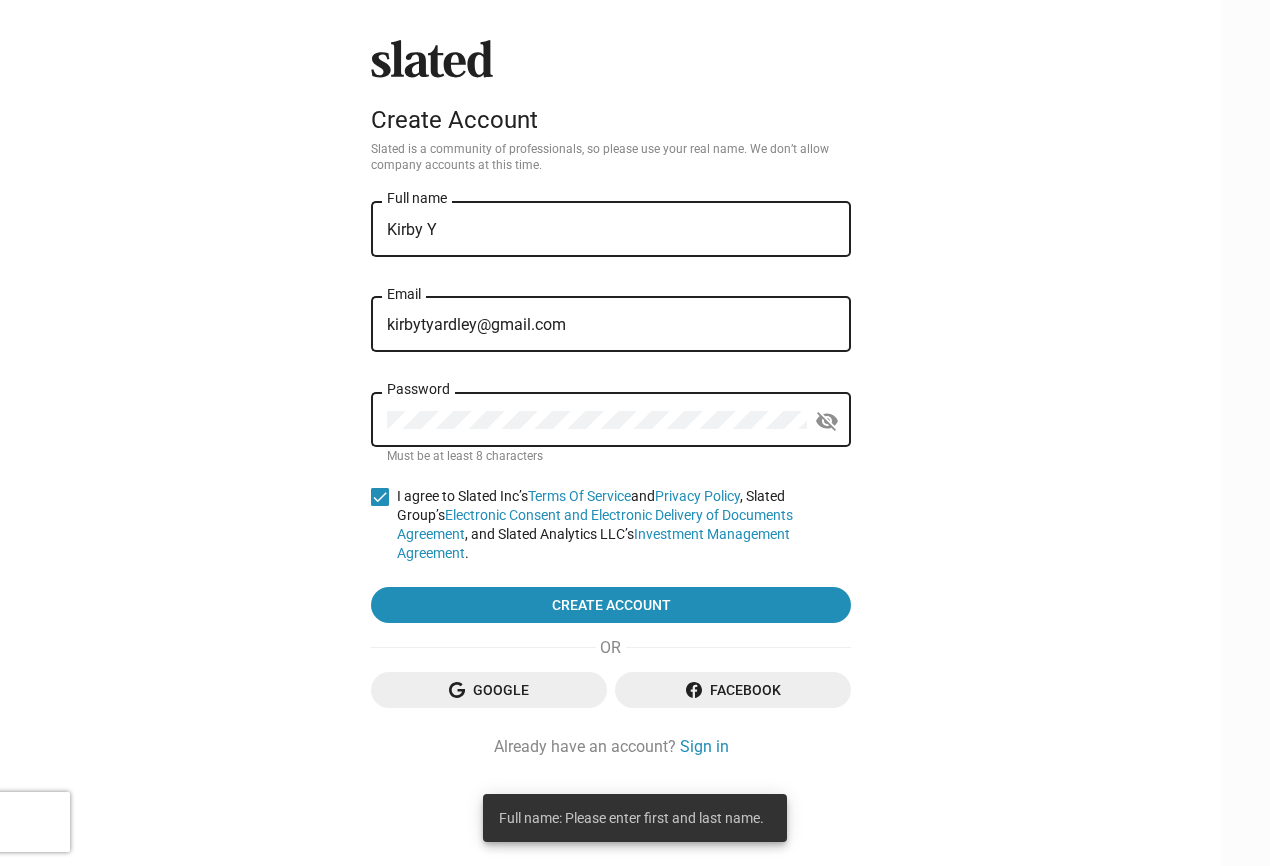 click on "Kirby Y Full name" at bounding box center (611, 227) 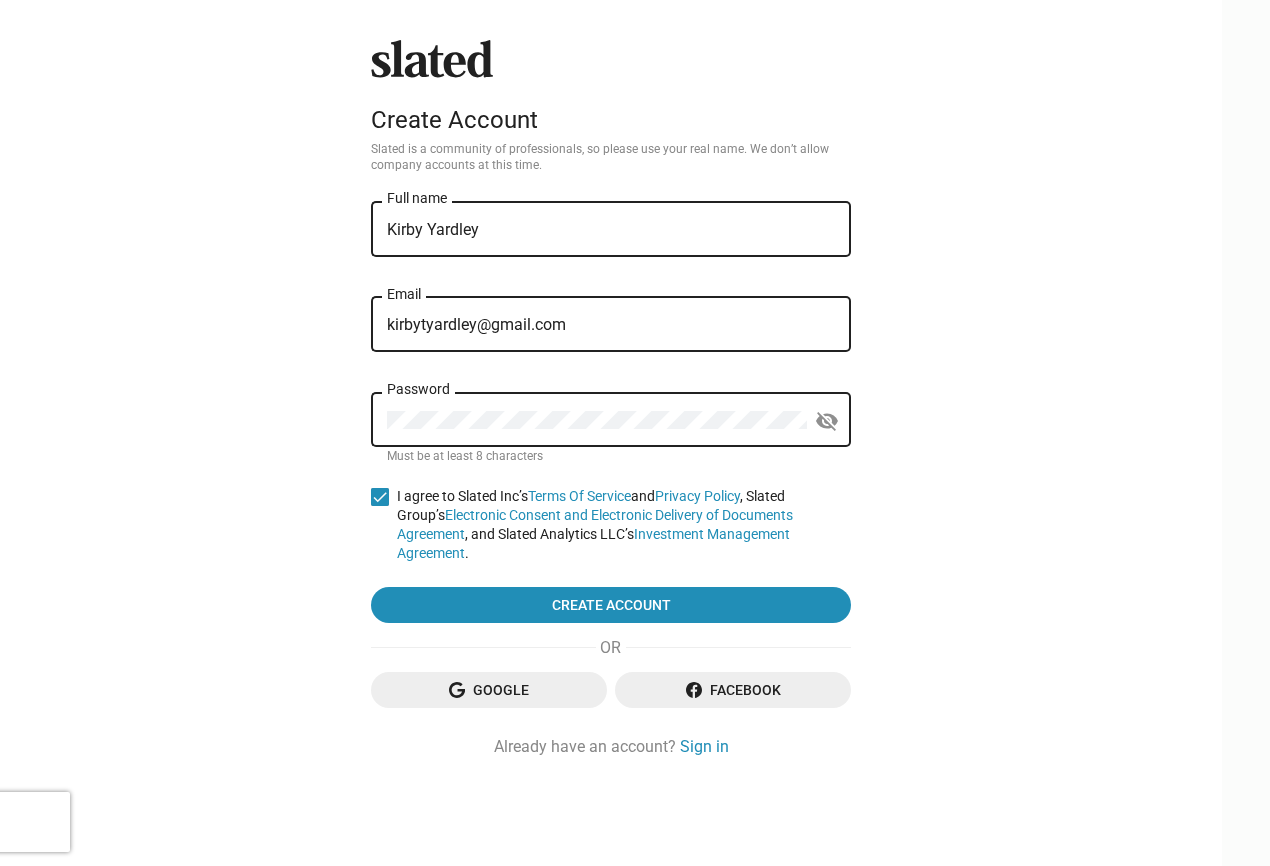 type on "Kirby Yardley" 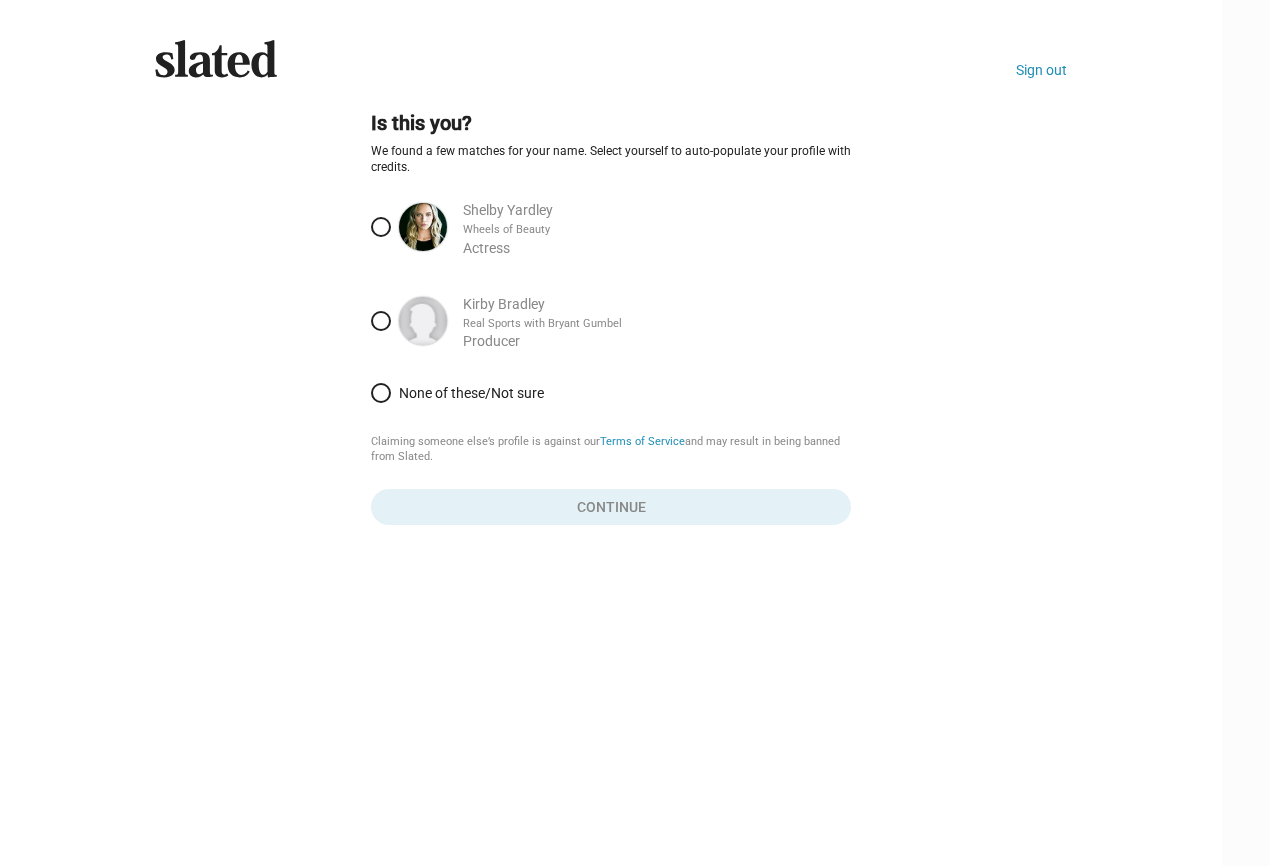 click on "None of these/Not sure" at bounding box center (621, 393) 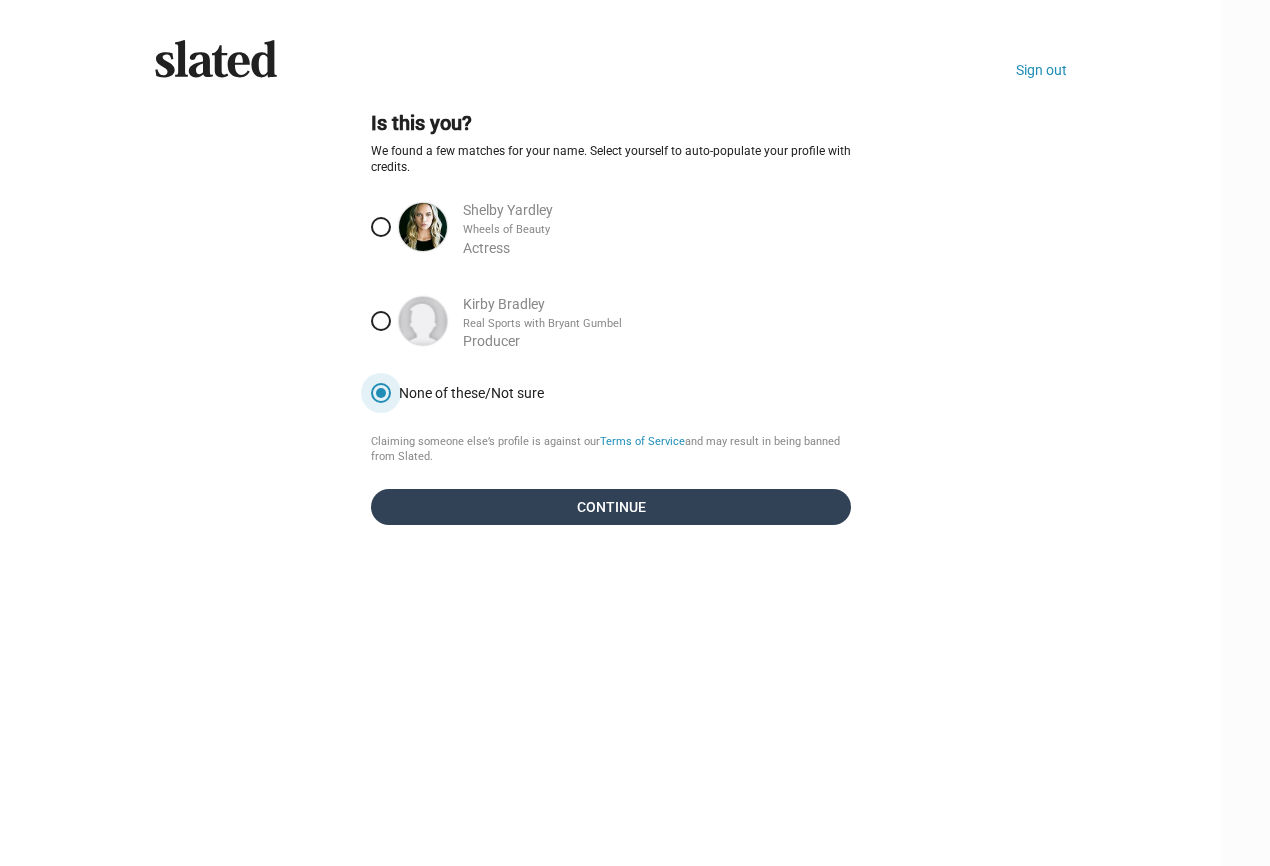 click on "Continue" at bounding box center (611, 507) 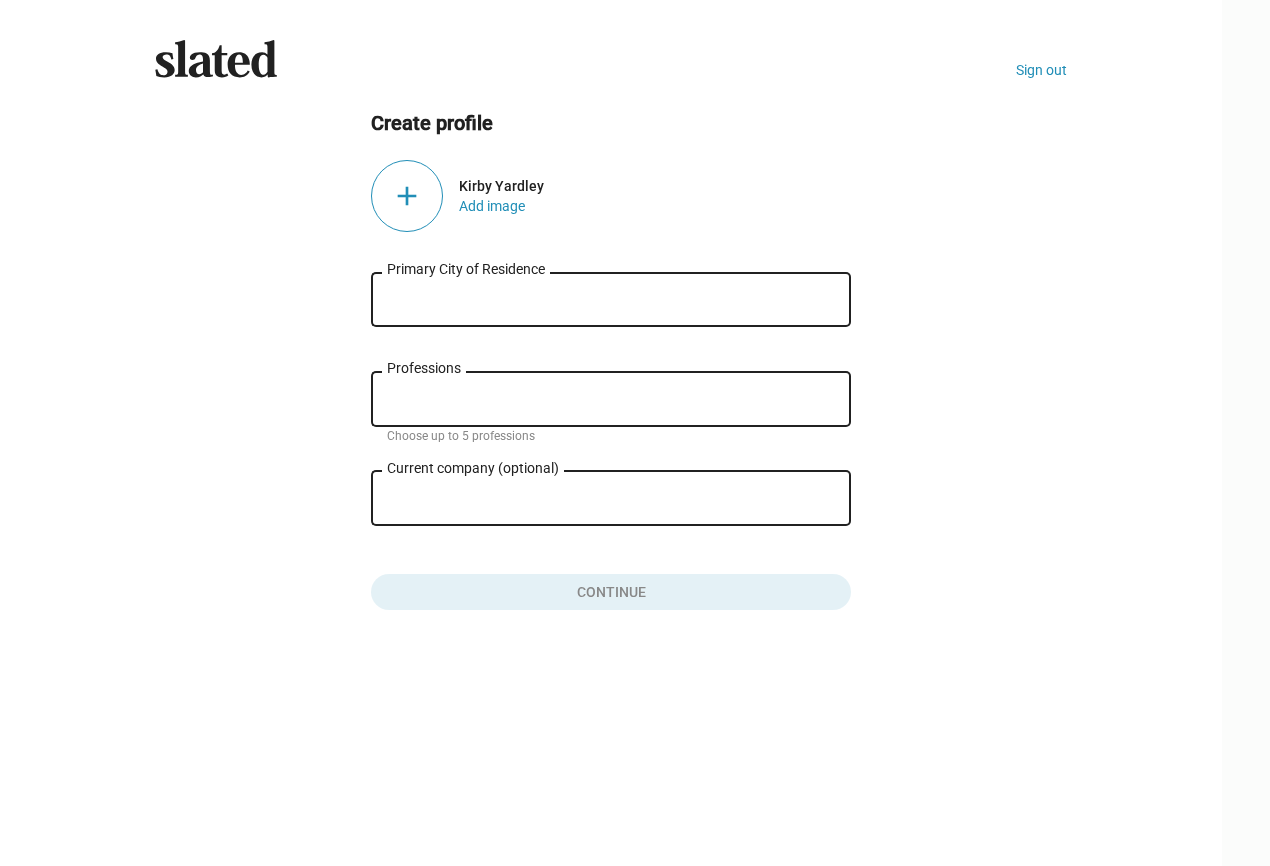 click on "Primary City of Residence" at bounding box center (611, 297) 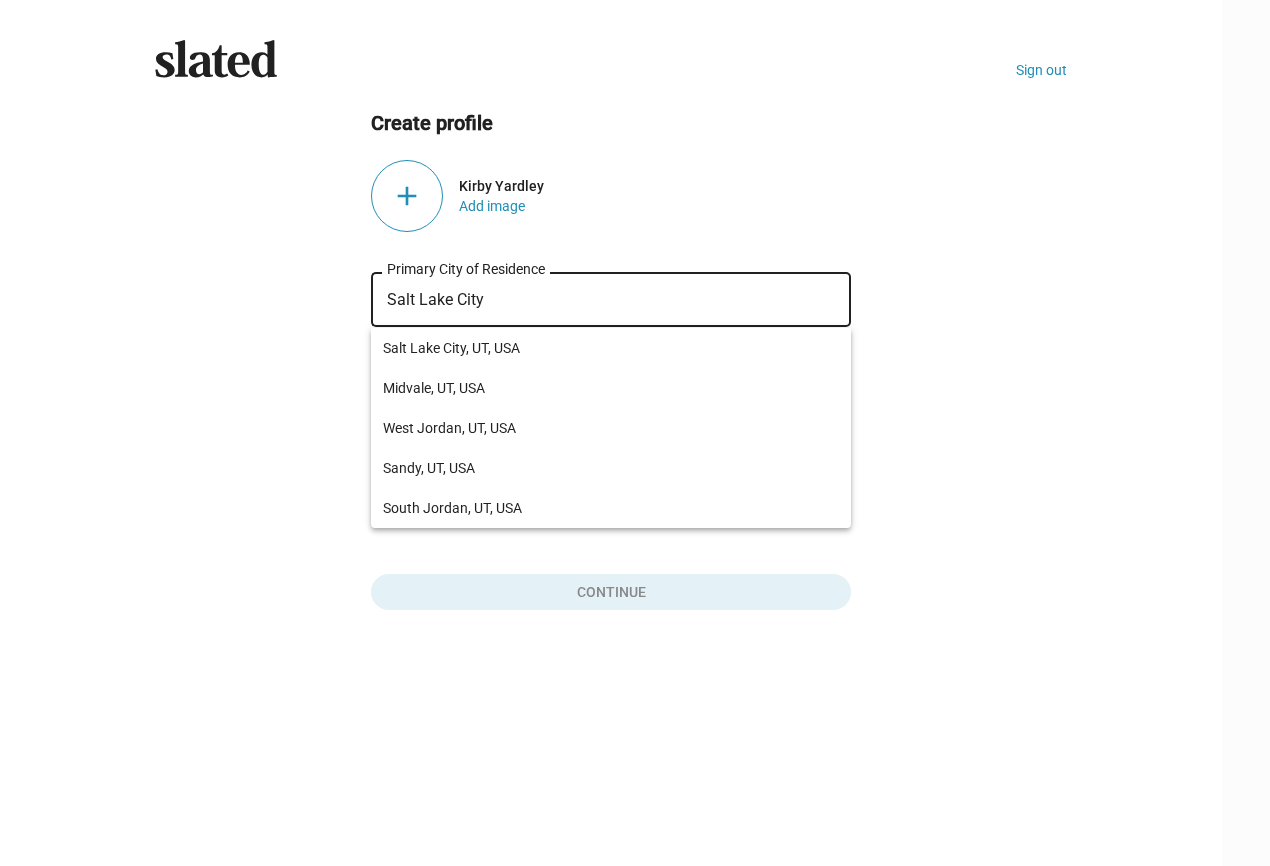type on "Salt Lake City" 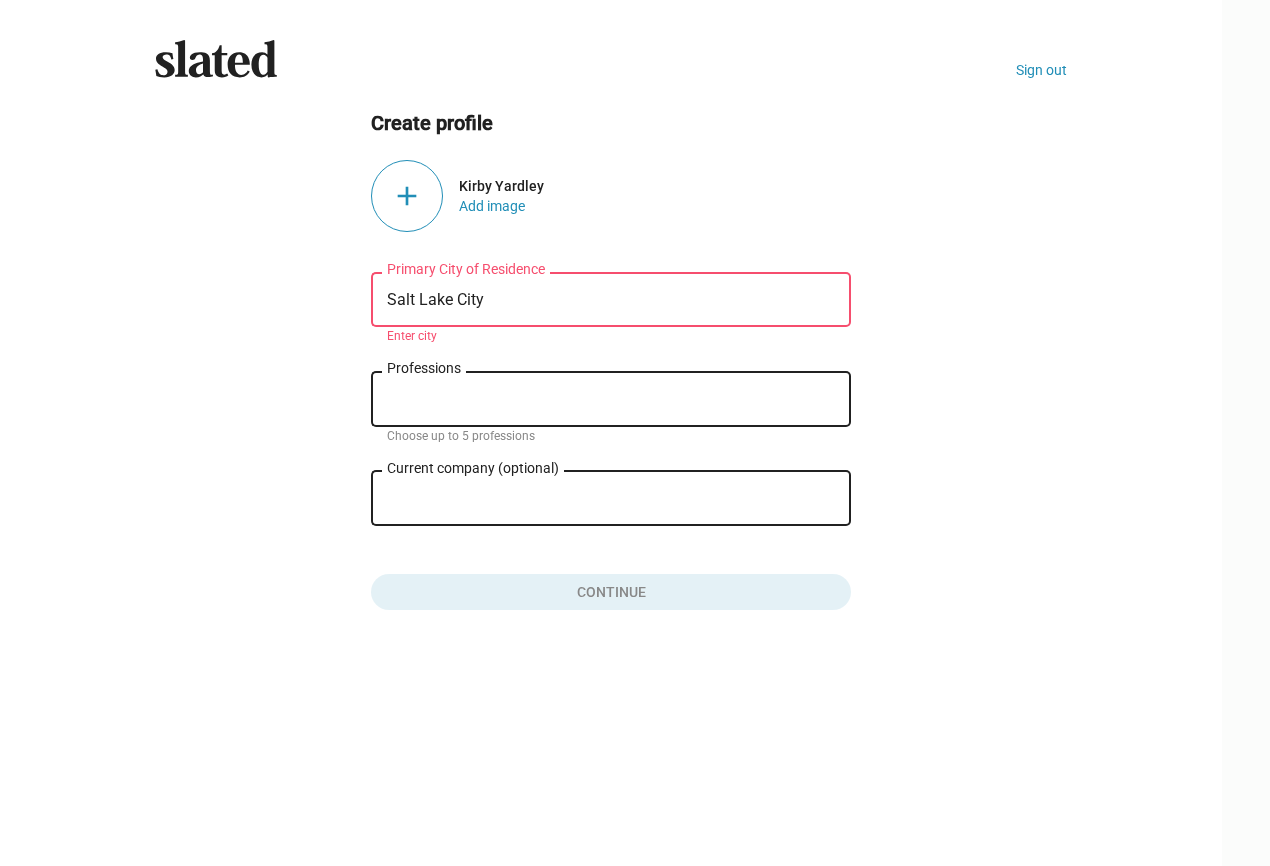 click on "Salt Lake City Primary City of Residence Enter city Professions Choose up to 5 professions Current company (optional) close Role at company  Continue" at bounding box center [611, 437] 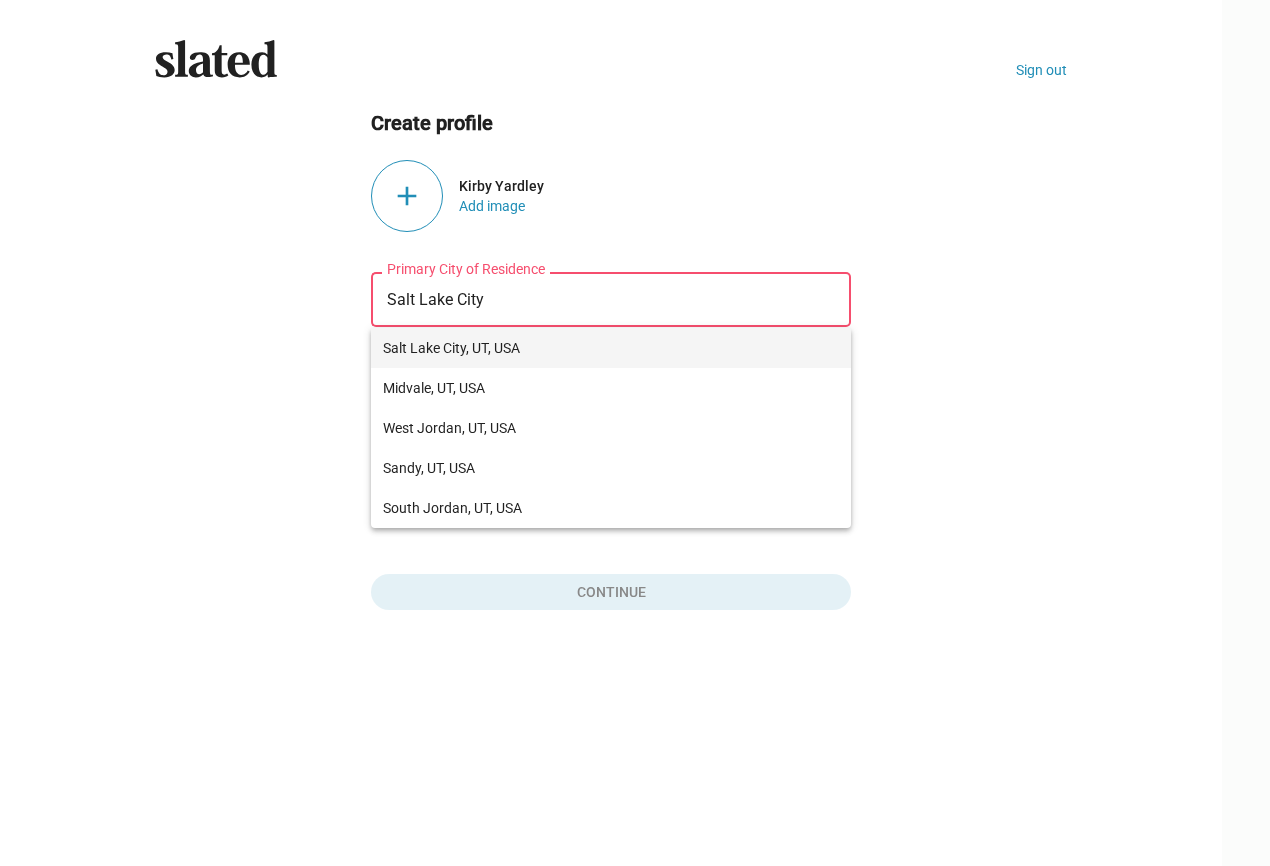 click on "Salt Lake City, UT, USA" at bounding box center (611, 348) 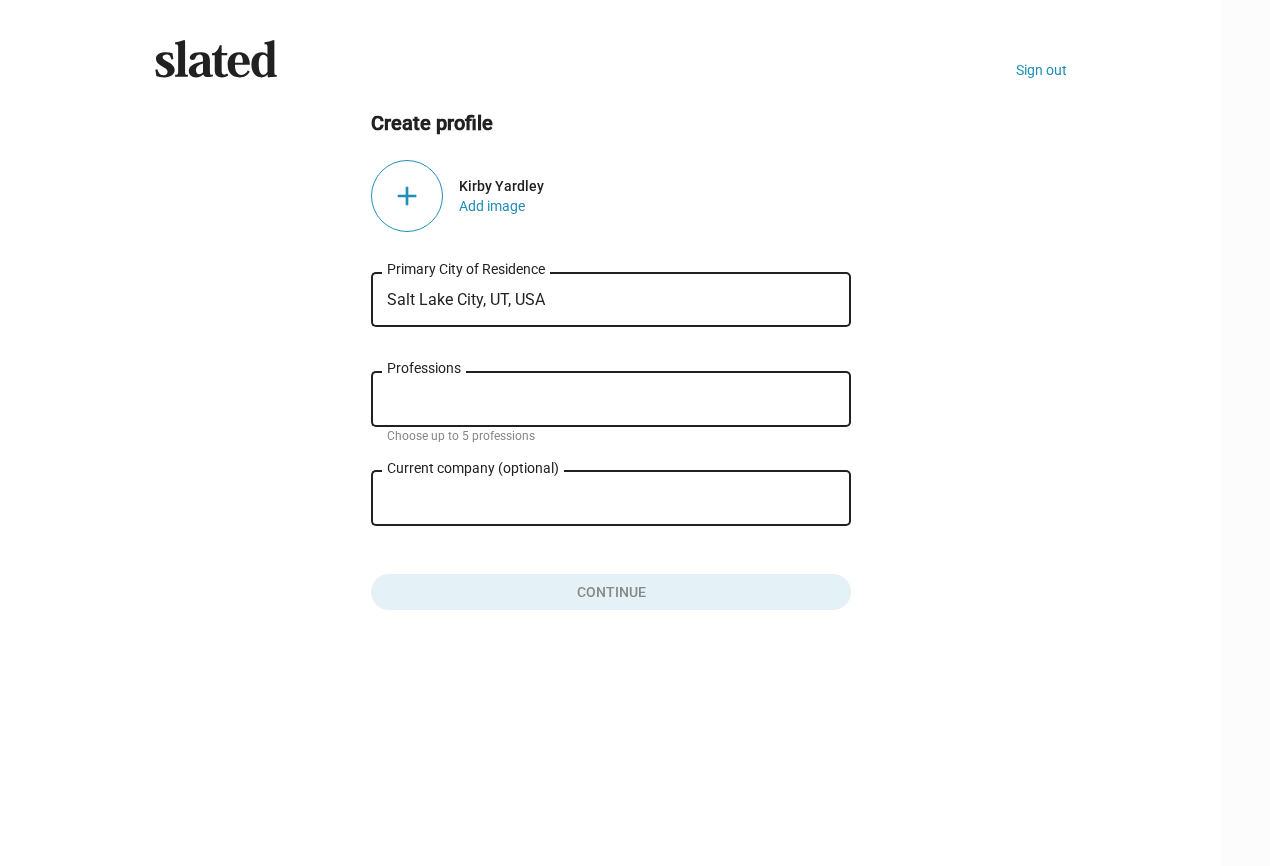 click on "Professions" at bounding box center [611, 397] 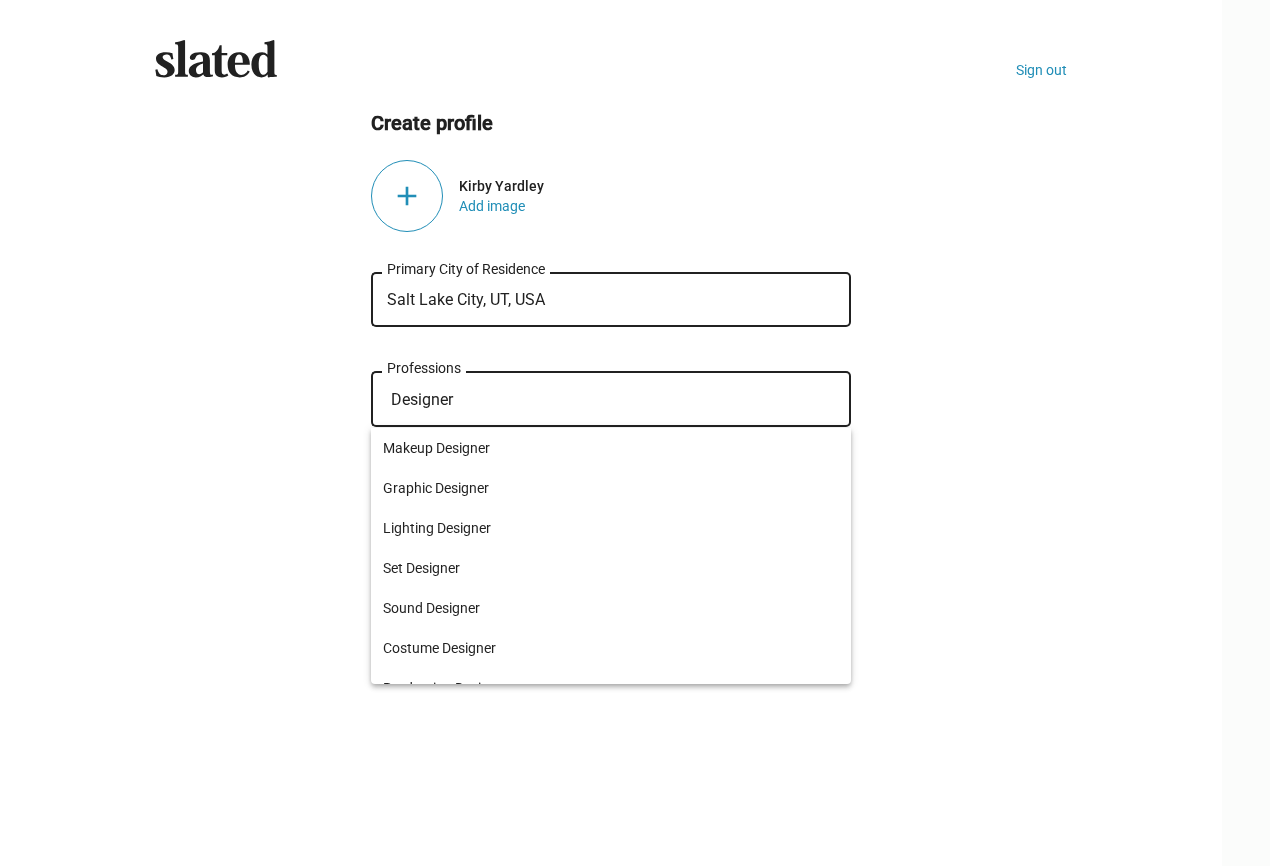 type on "Designer" 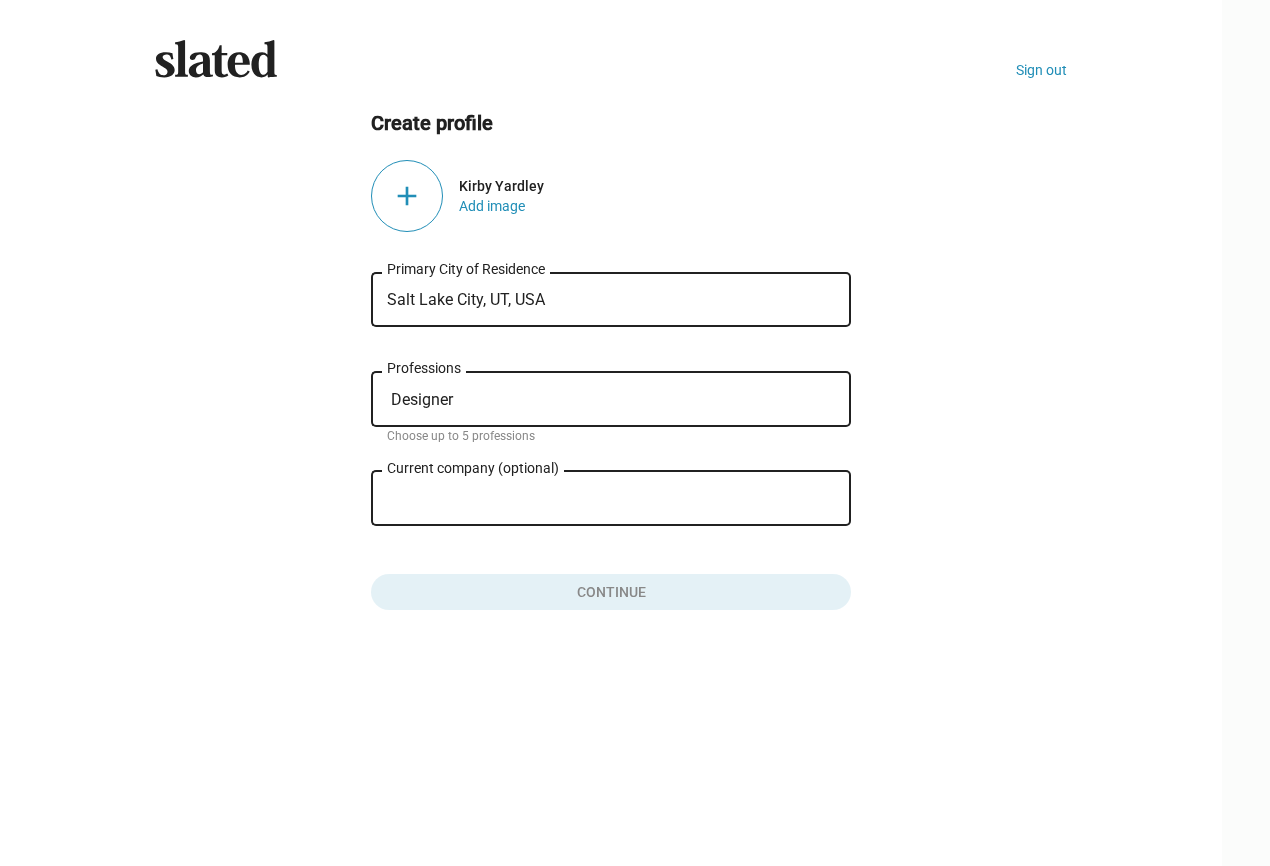 click on "Current company (optional)" at bounding box center [597, 499] 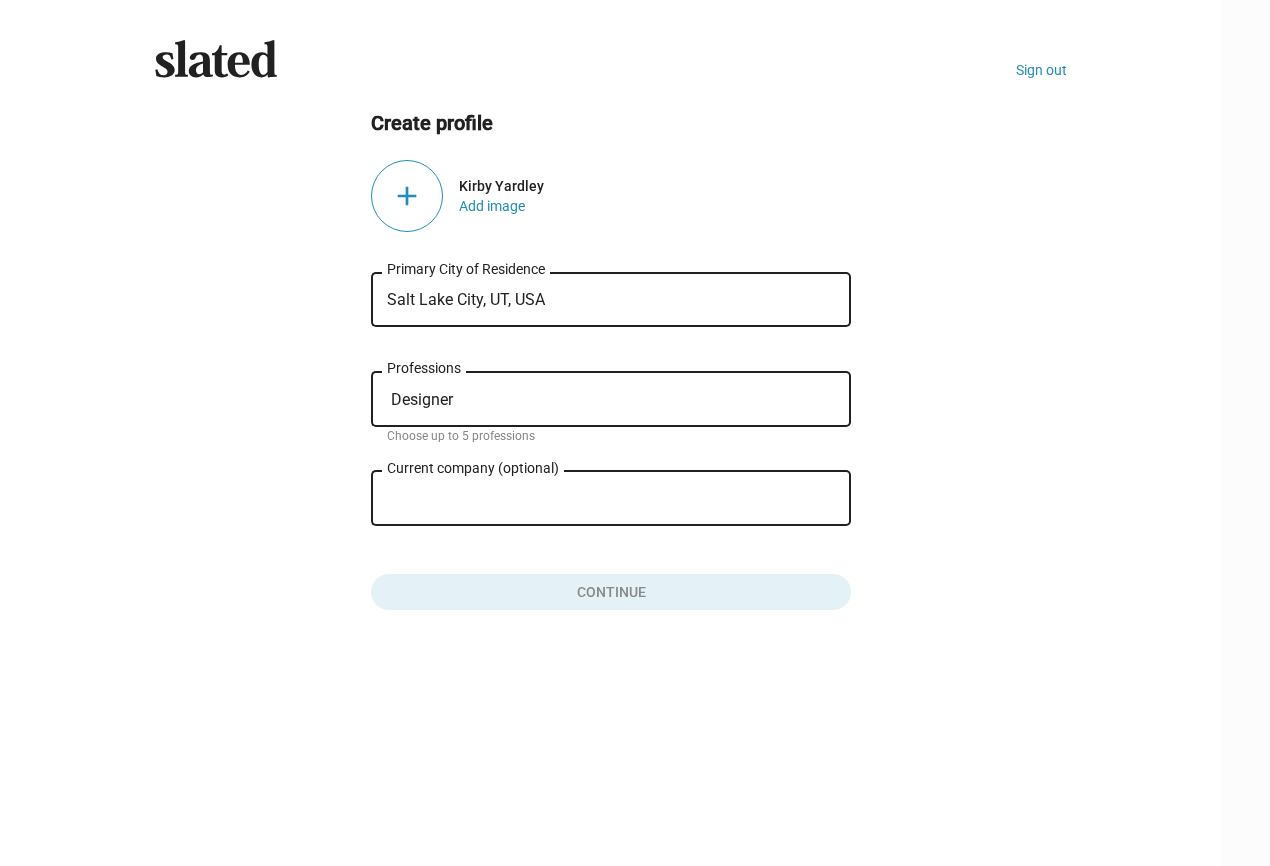 click on "Designer Professions" at bounding box center [611, 397] 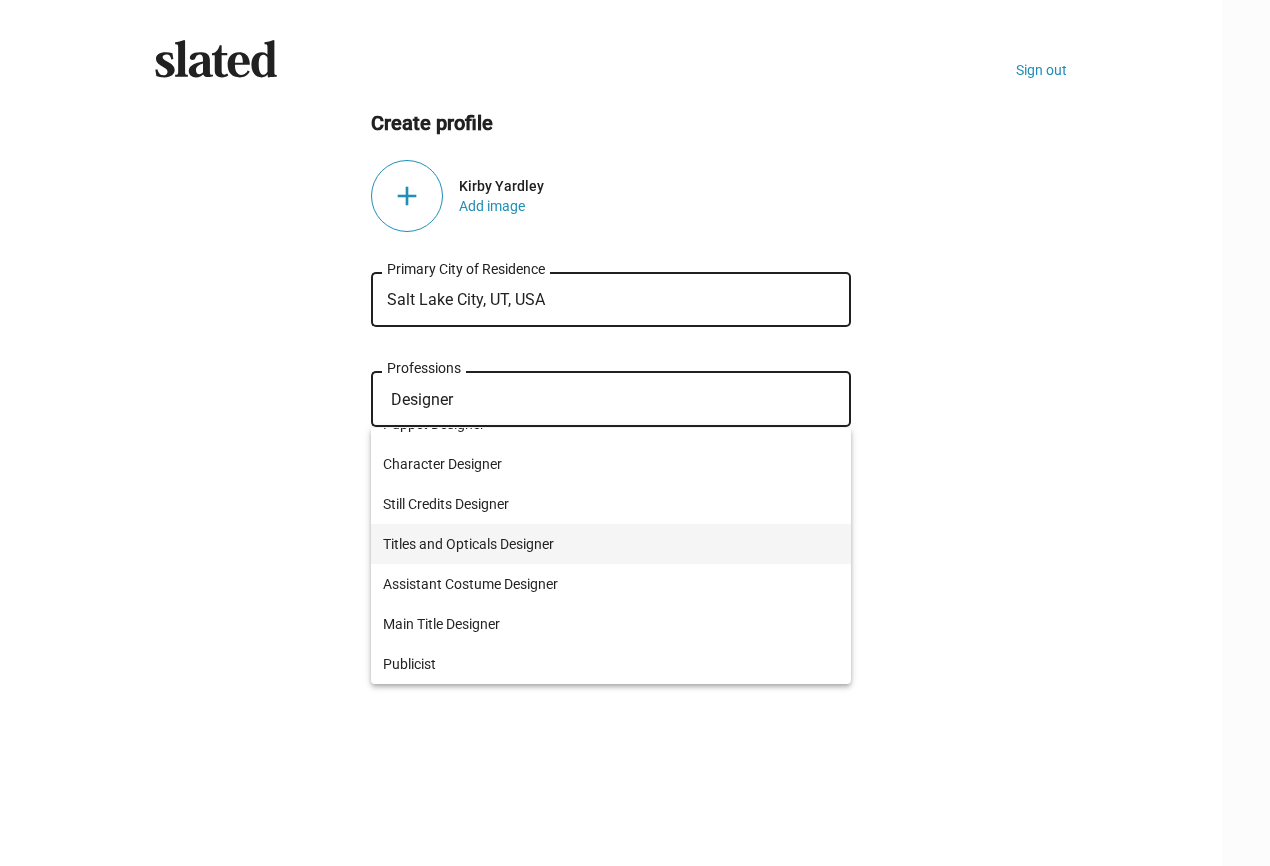 scroll, scrollTop: 0, scrollLeft: 0, axis: both 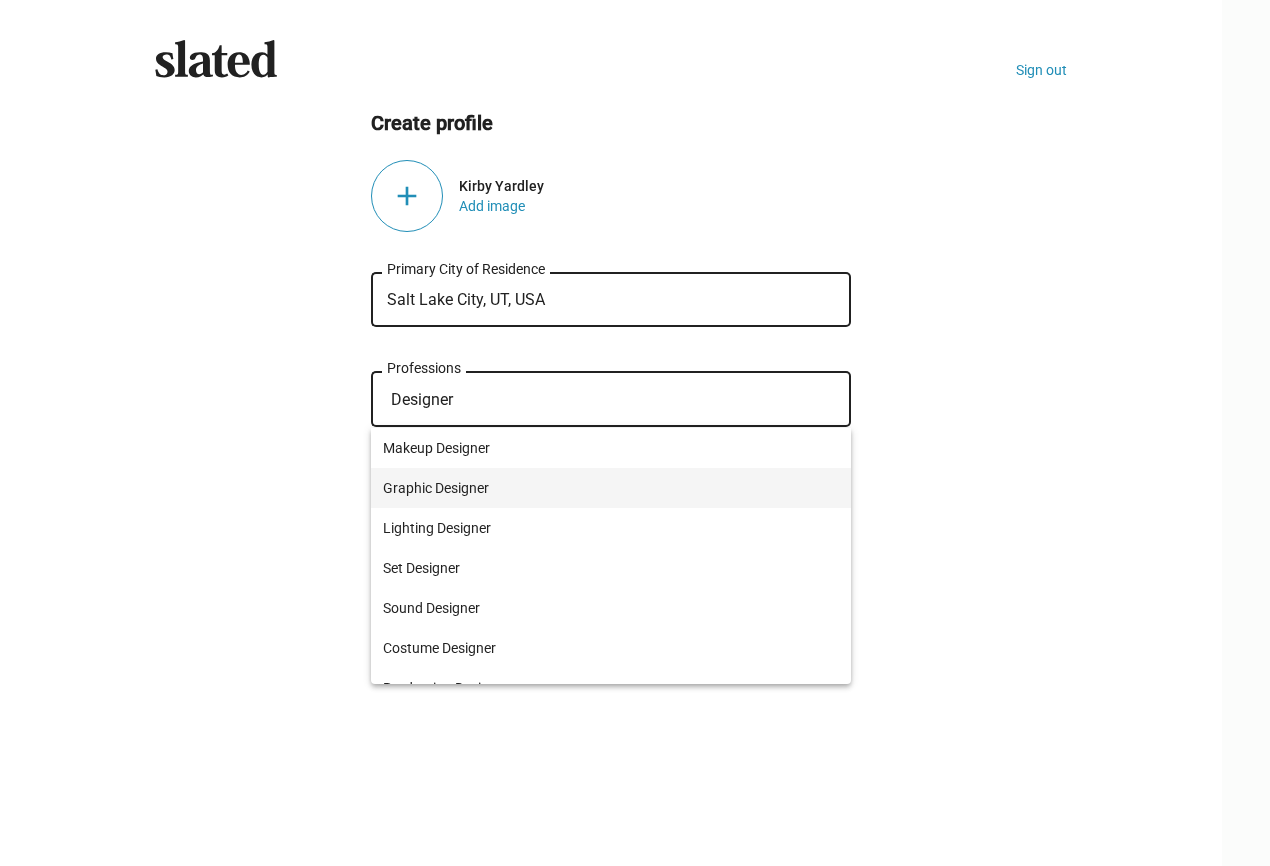 click on "Graphic Designer" at bounding box center [611, 488] 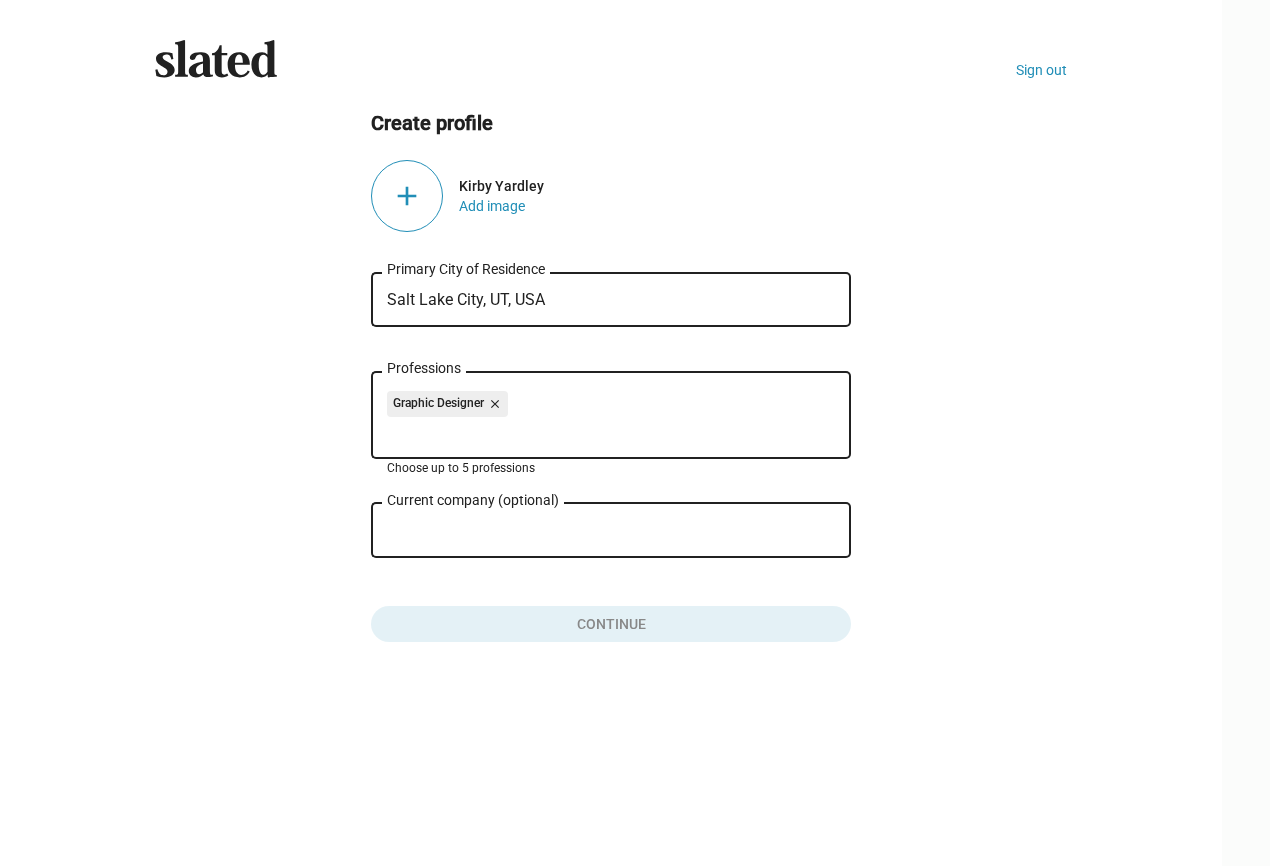 click on "Create profile add  Kirby Yardley  Add image   Salt Lake City, UT, USA Primary City of Residence Graphic Designer close Professions Choose up to 5 professions Current company (optional) close Role at company  Continue" at bounding box center (611, 376) 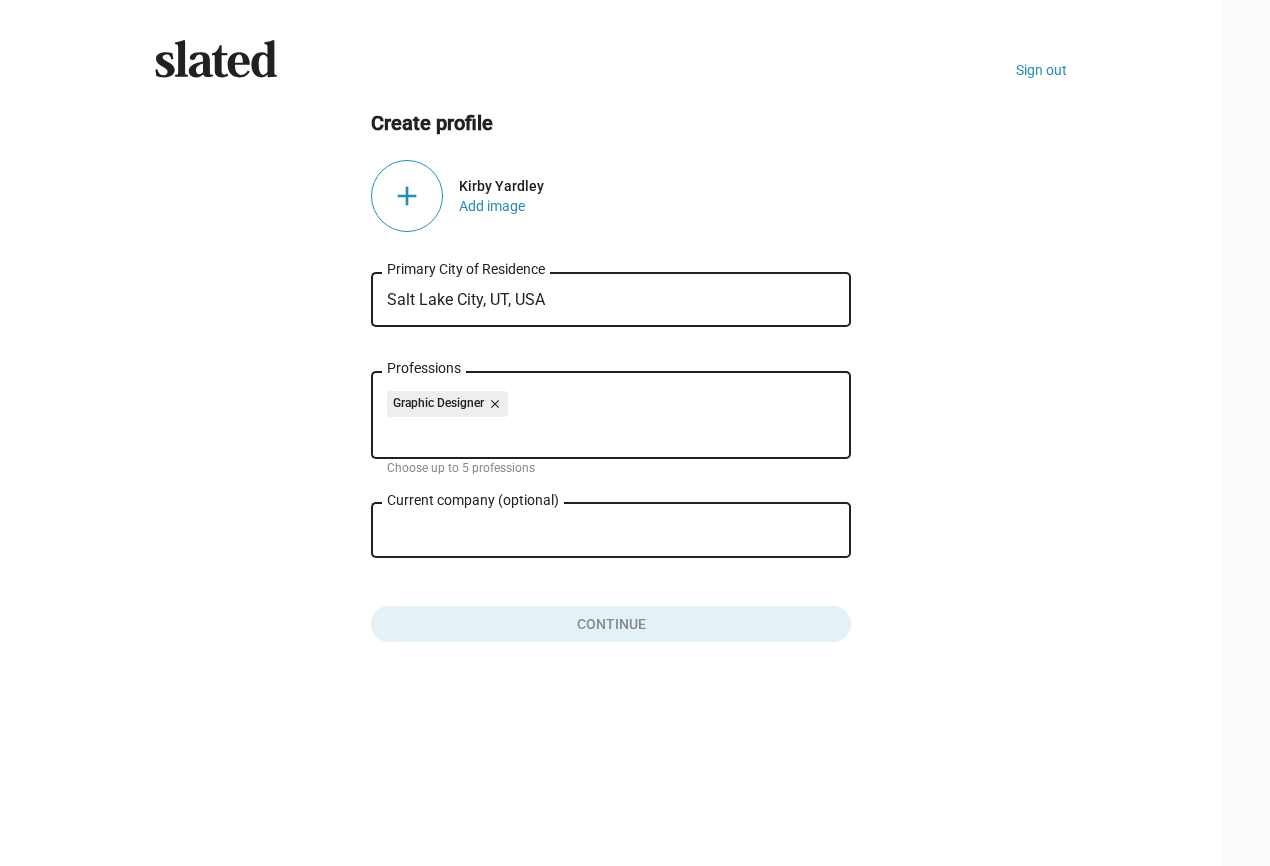 click on "Salt Lake City, UT, USA" at bounding box center (611, 300) 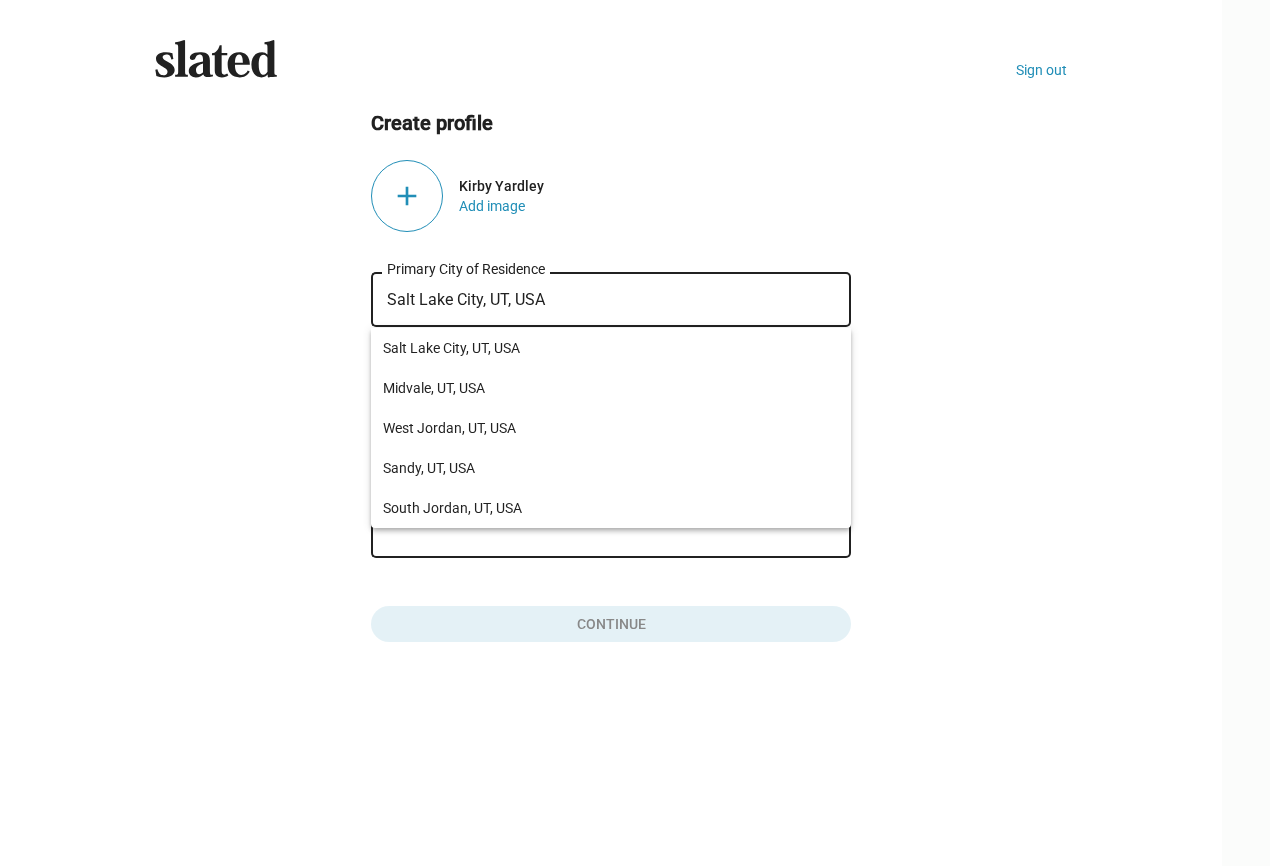 click on "Create profile add  Kirby Yardley  Add image   Salt Lake City, UT, USA Primary City of Residence Graphic Designer close Professions Choose up to 5 professions Current company (optional) close Role at company  Continue" at bounding box center [611, 376] 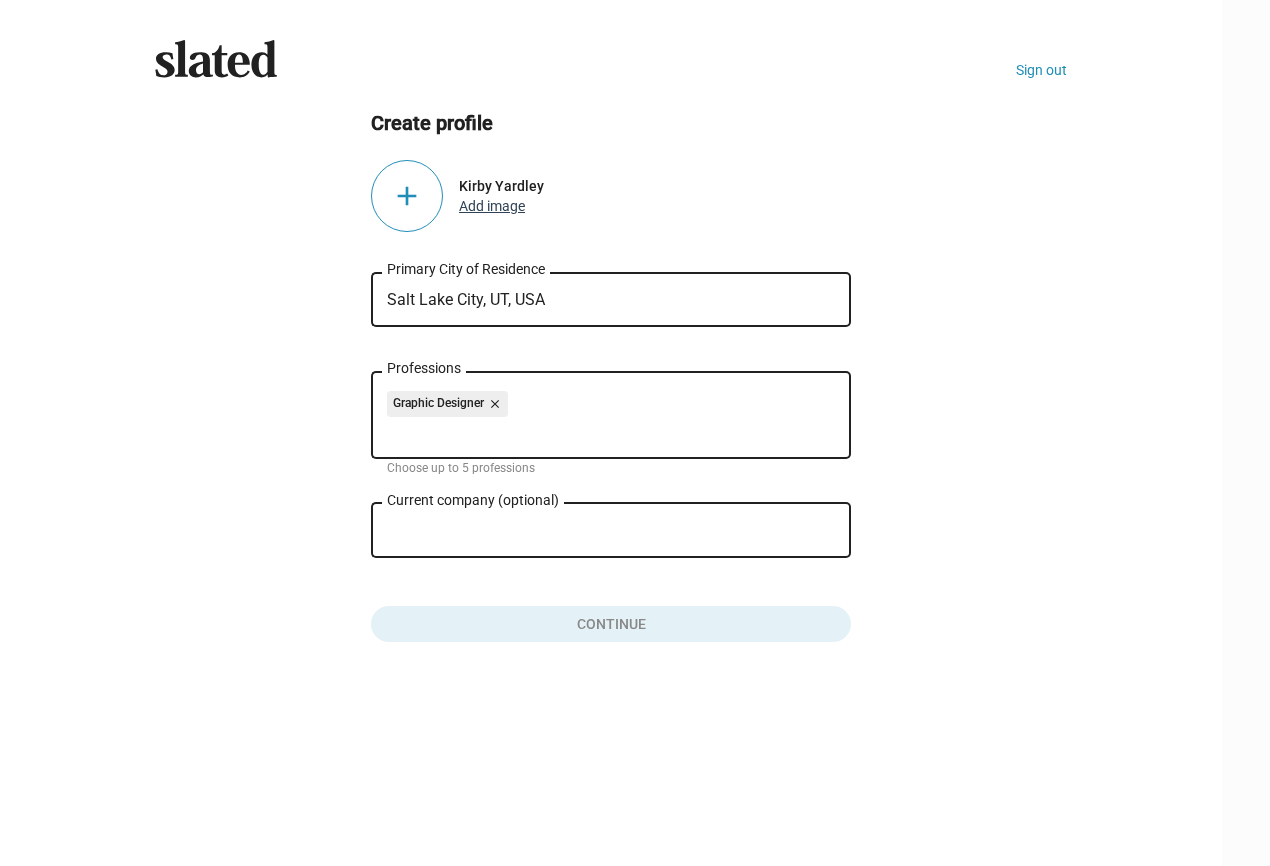 click on "Add image" at bounding box center [492, 206] 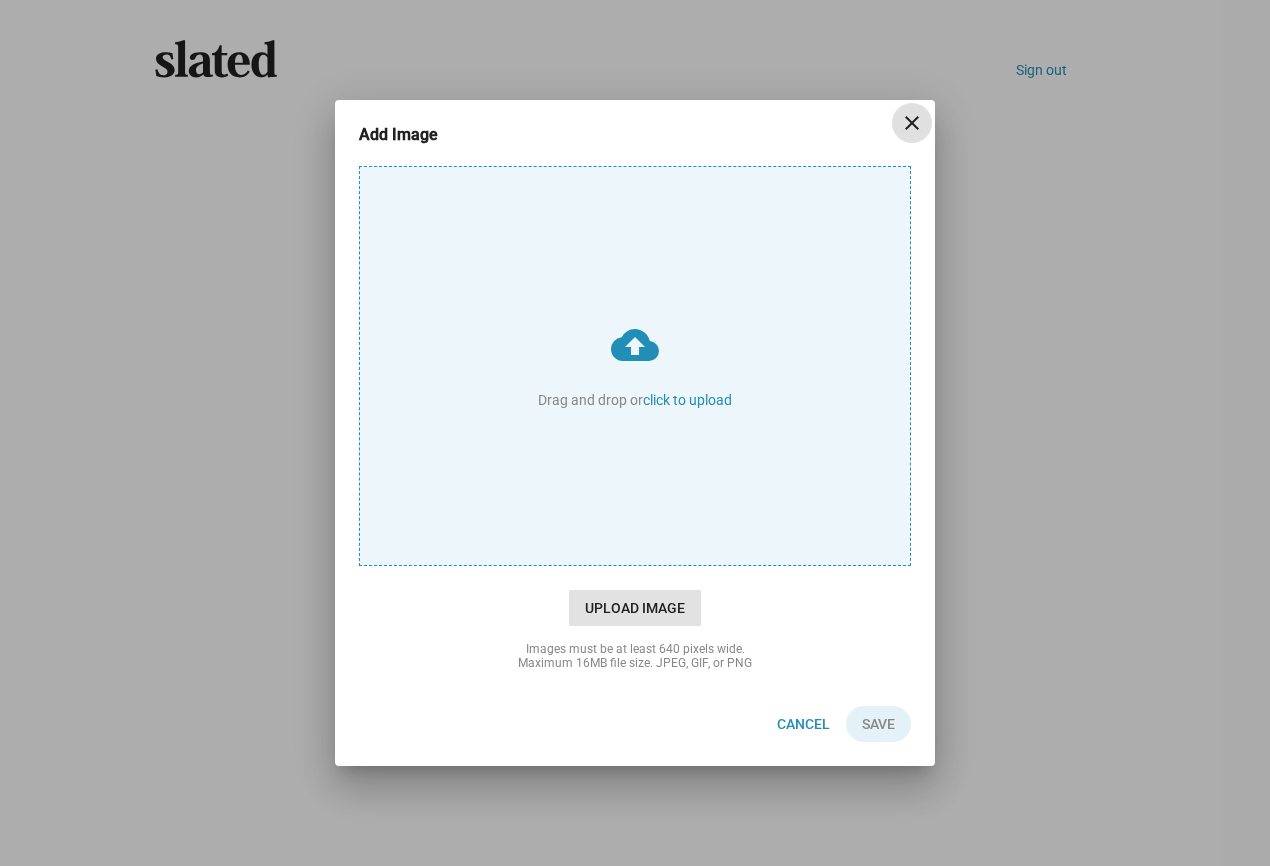 click on "Upload Image" at bounding box center [635, 608] 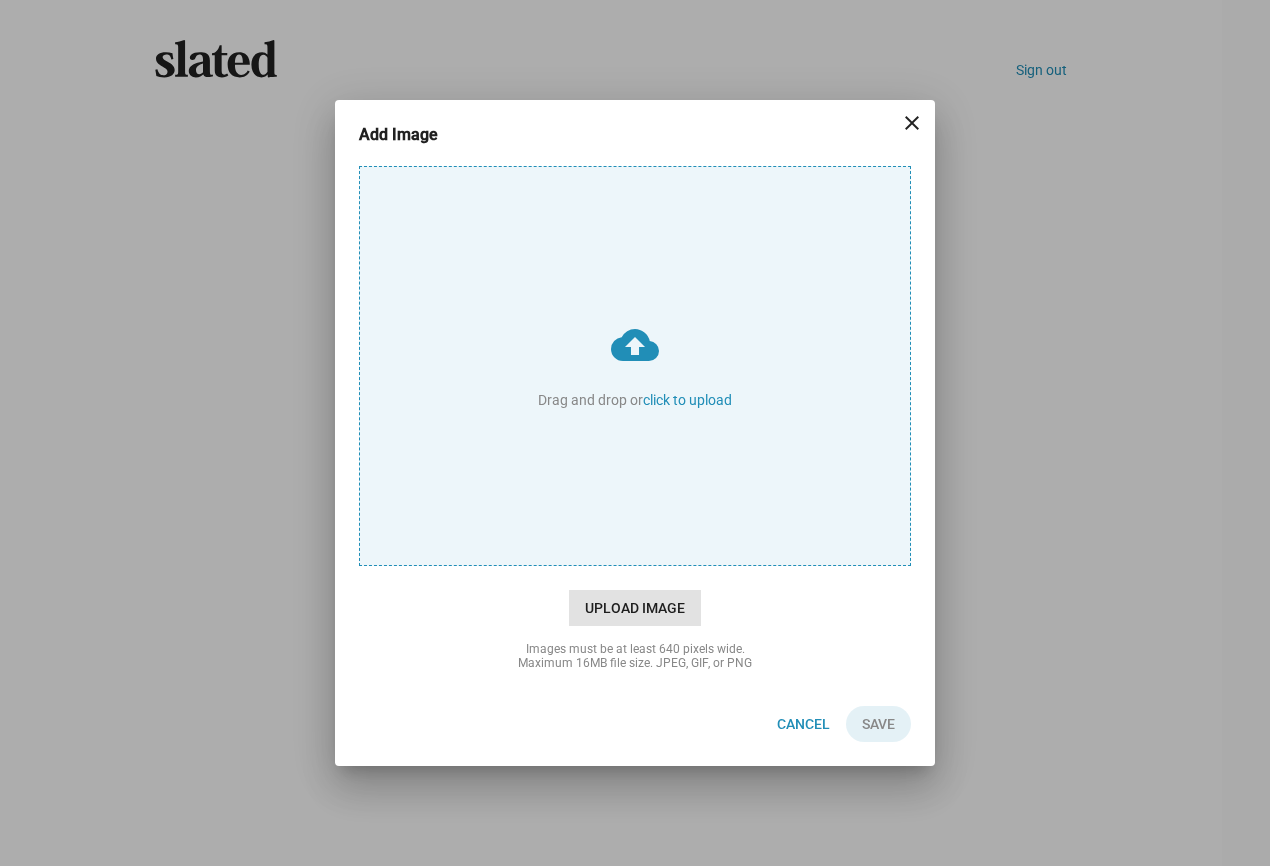 type on "C:\fakepath\afvarty_Friendly_village_english_football_match_unfolding_on__8eceb116-14d3-4921-8f05-42e46eda9d0e_0.png" 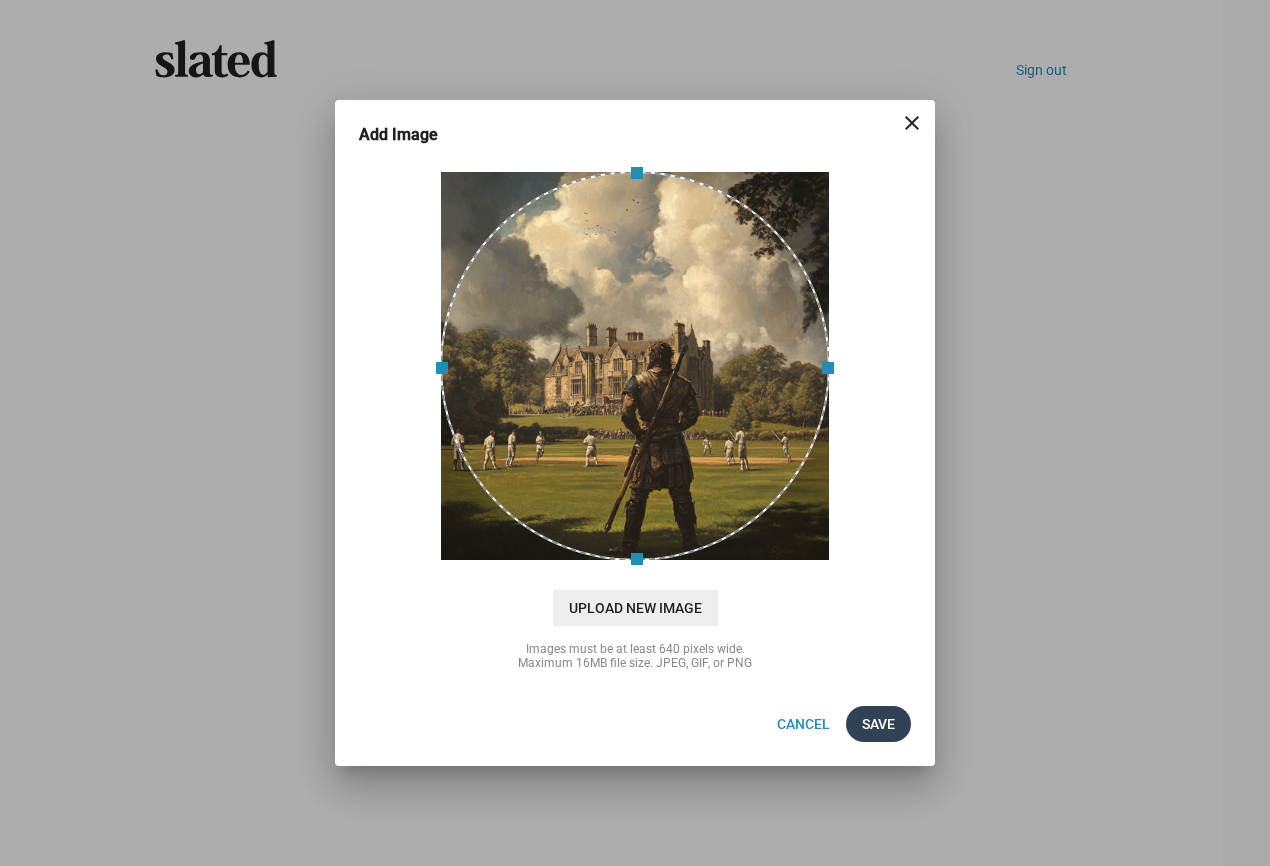 click on "Save" at bounding box center [878, 724] 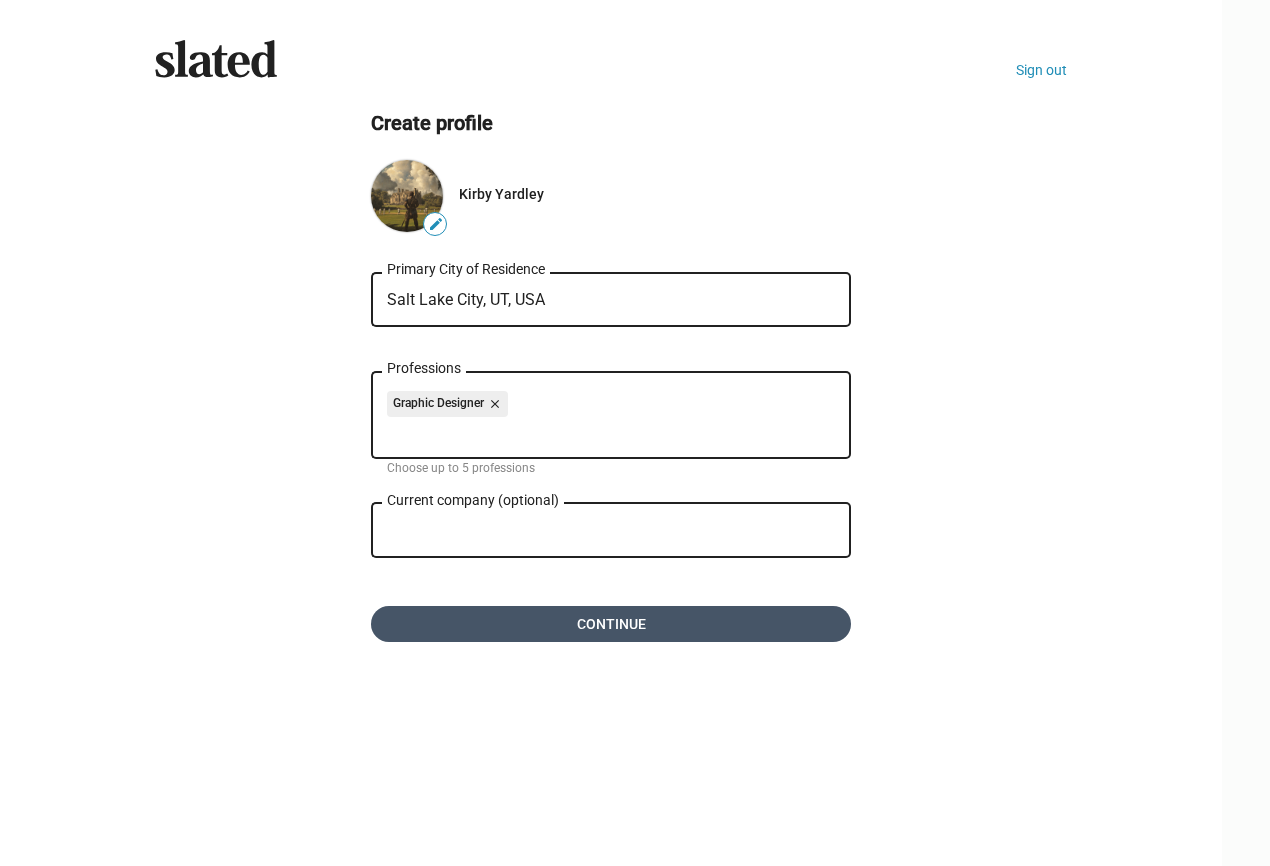 click on "Continue" at bounding box center (611, 624) 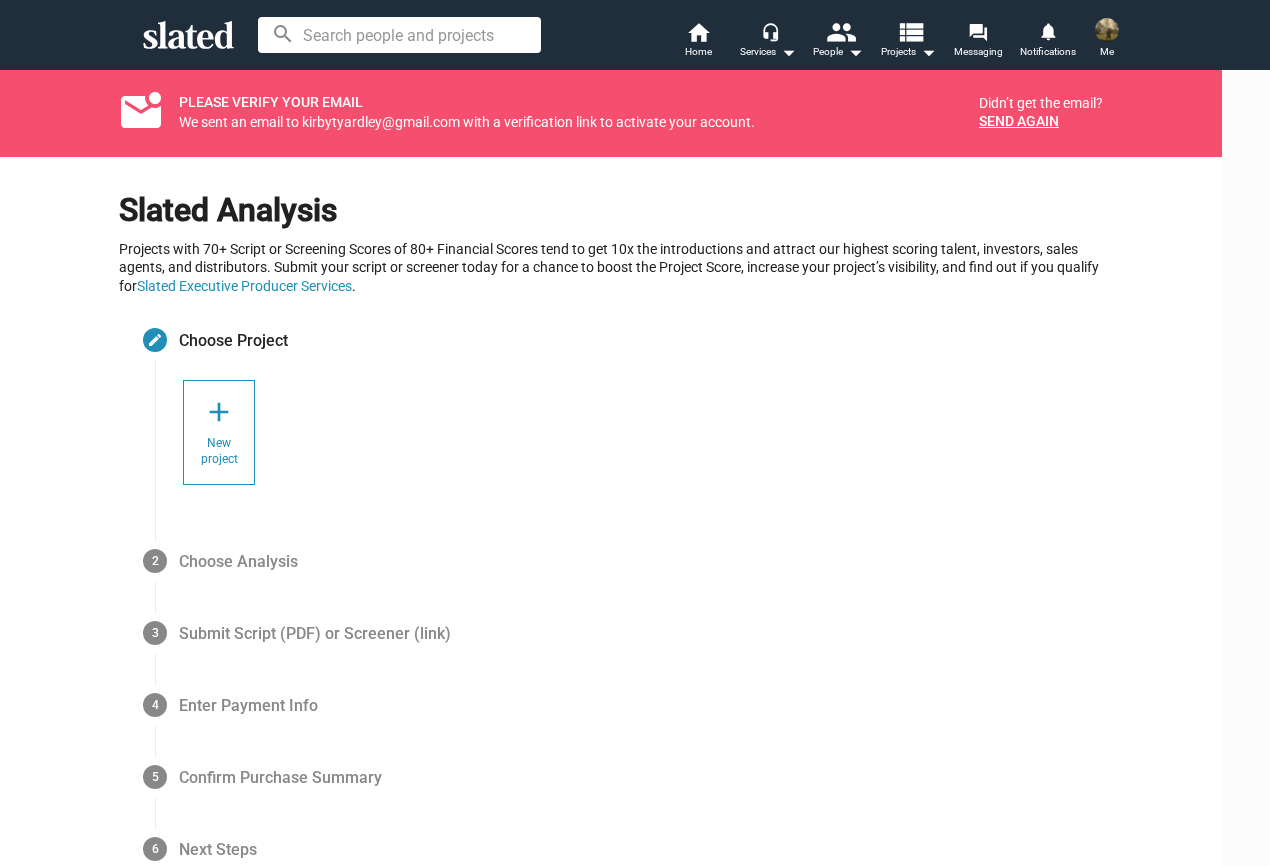 click on "add" at bounding box center [219, 412] 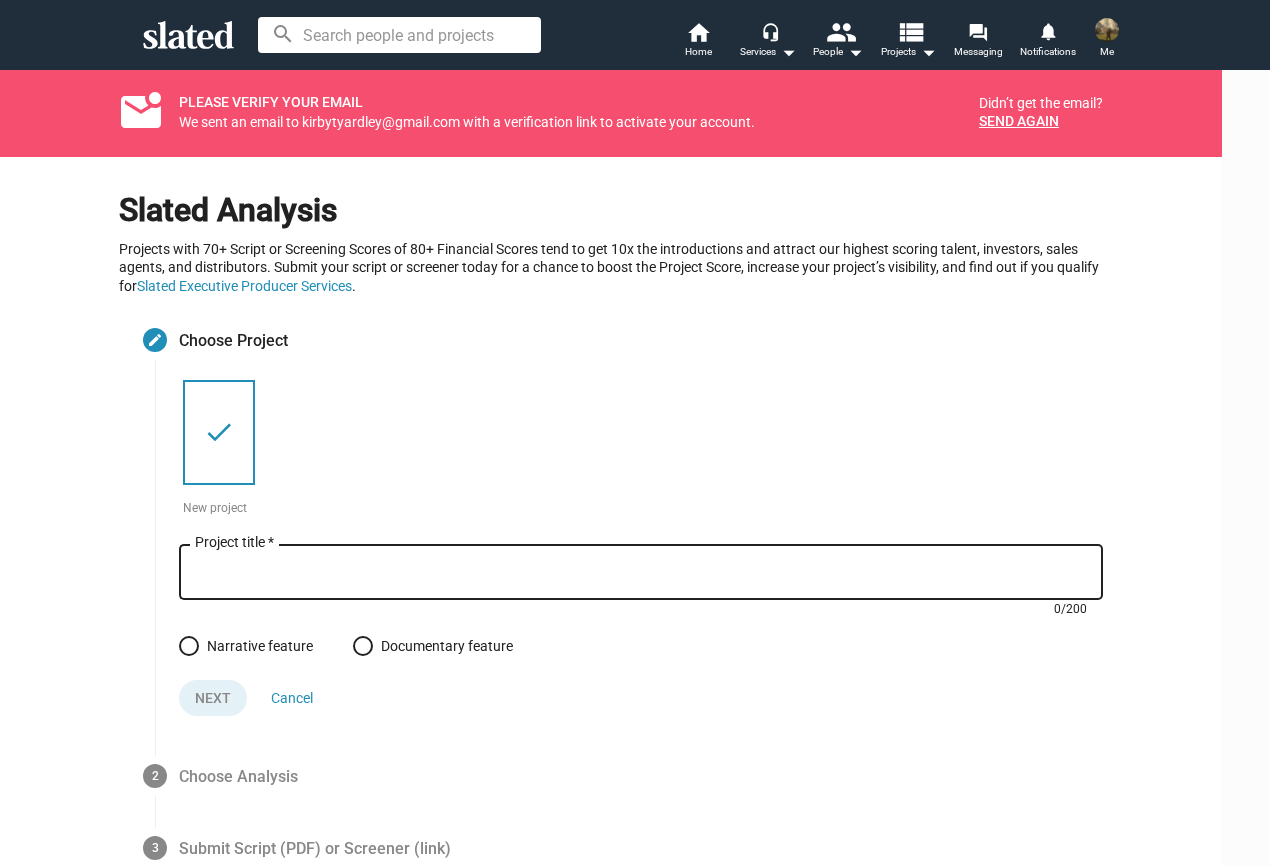 click on "Project title *" at bounding box center (641, 573) 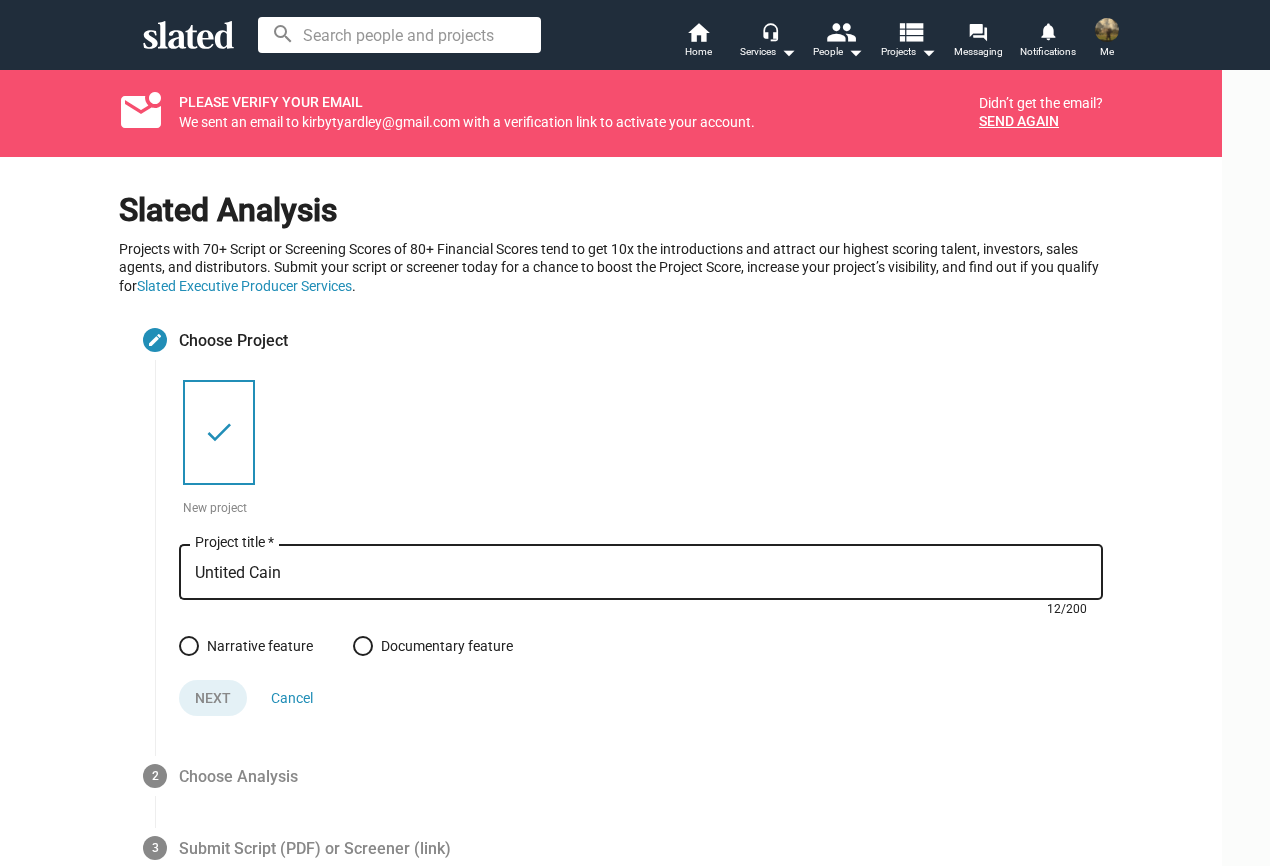 type on "Untited Cain" 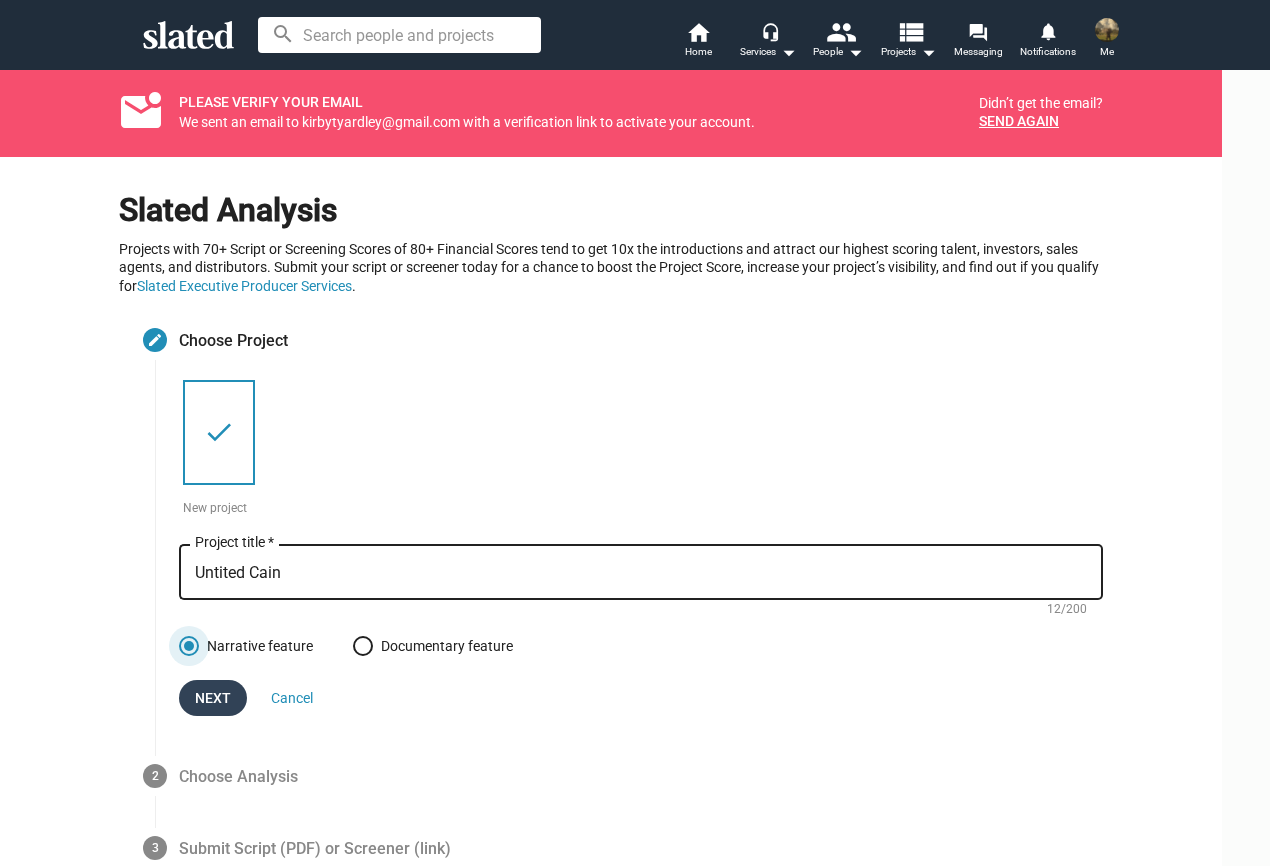 click on "Next" at bounding box center [213, 698] 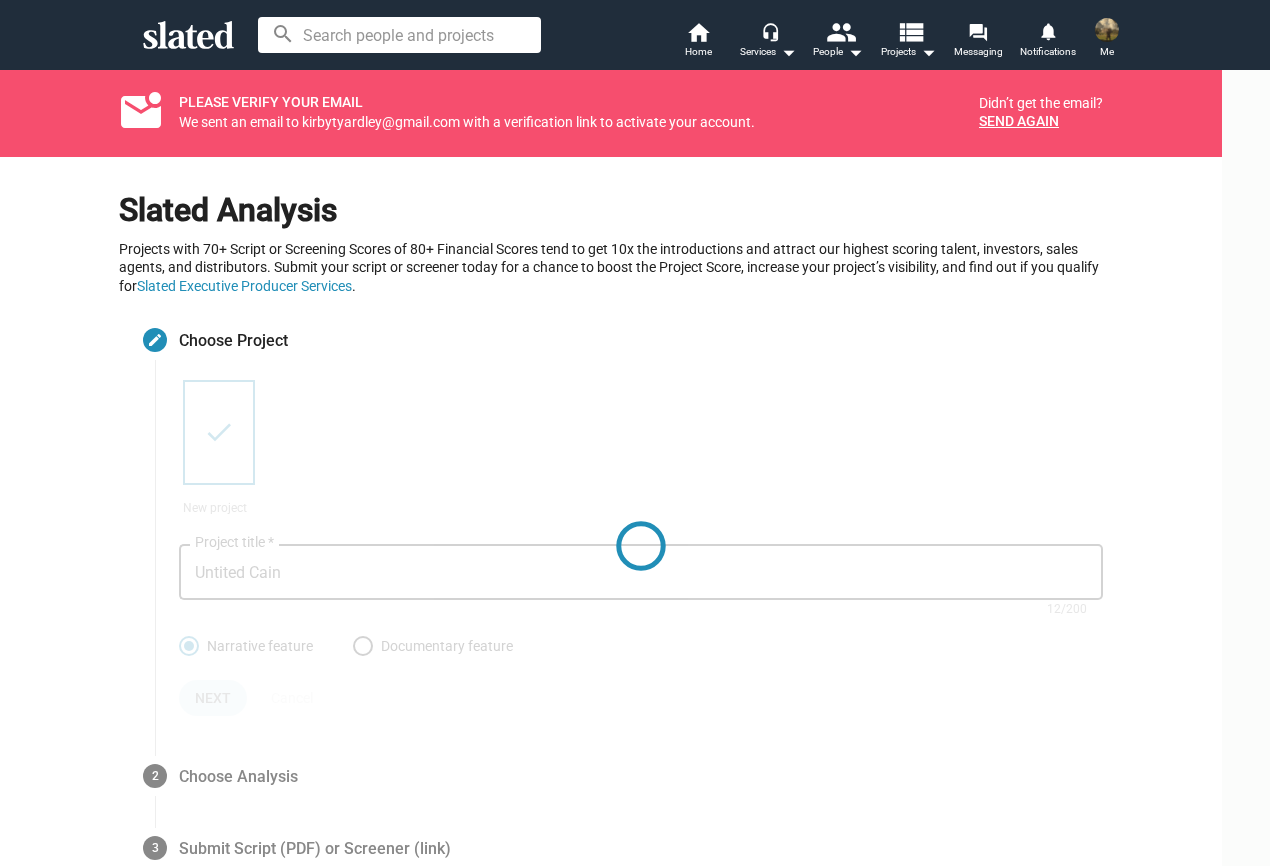 scroll, scrollTop: 43, scrollLeft: 0, axis: vertical 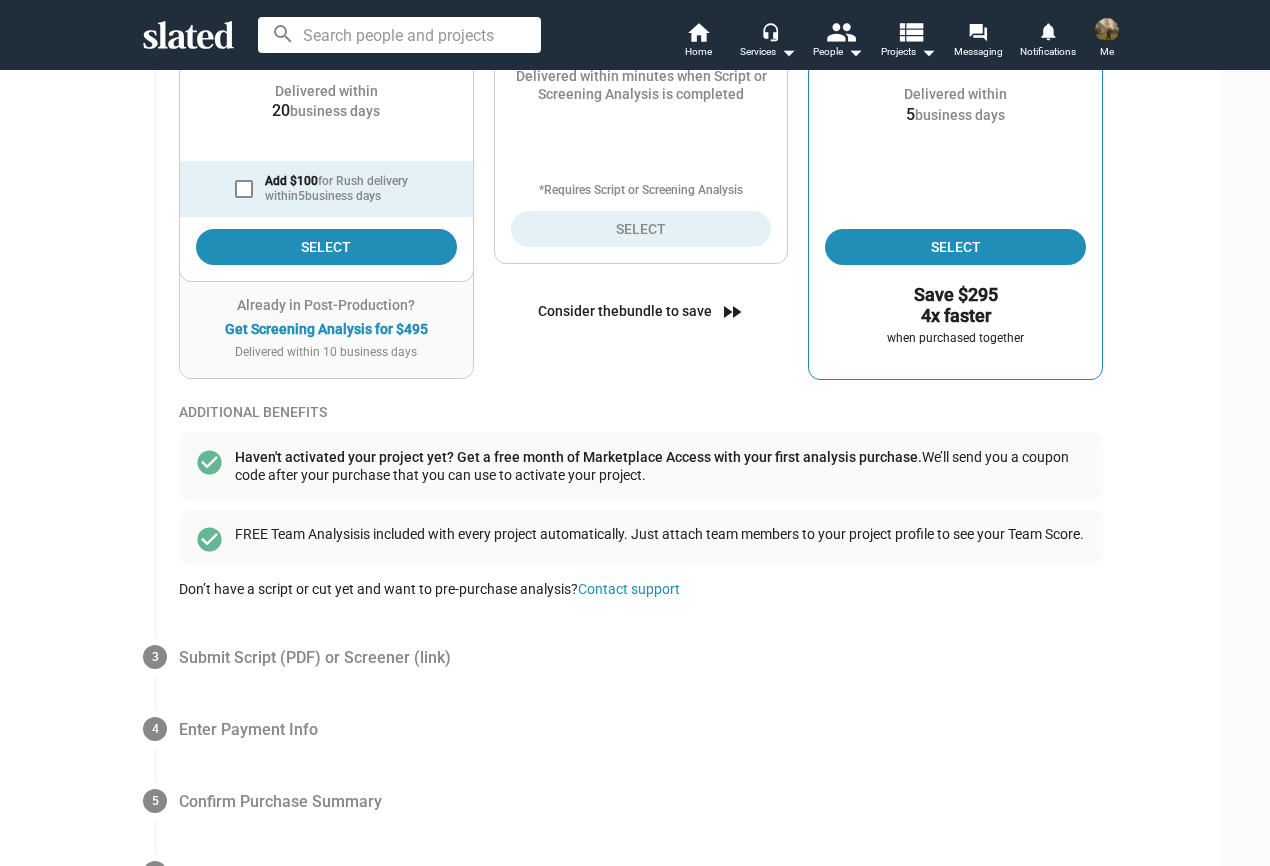 click on "check_circle Haven't activated your project yet? Get a free month of Marketplace Access with your first analysis purchase.  We’ll send you a coupon code after your purchase that you can use to activate your project." at bounding box center [641, 466] 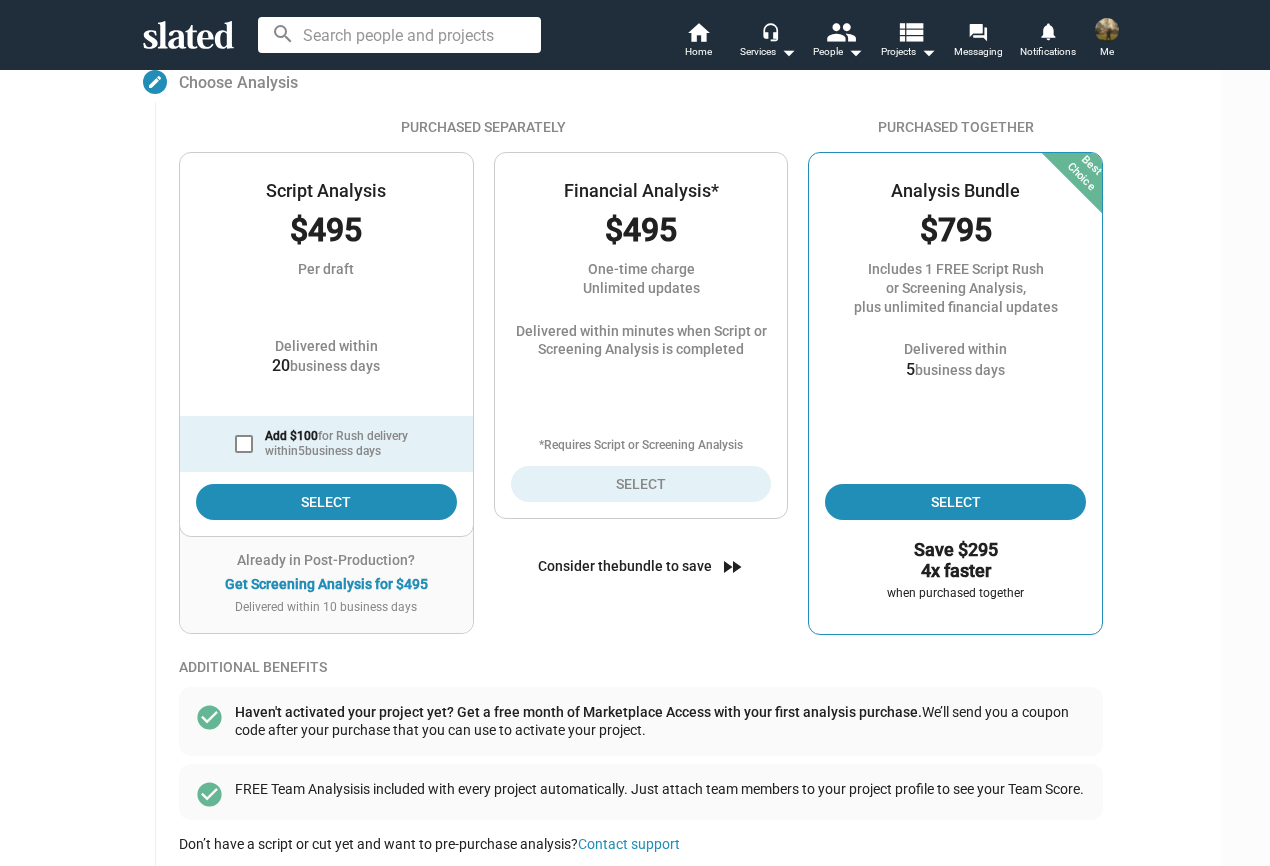 scroll, scrollTop: 291, scrollLeft: 0, axis: vertical 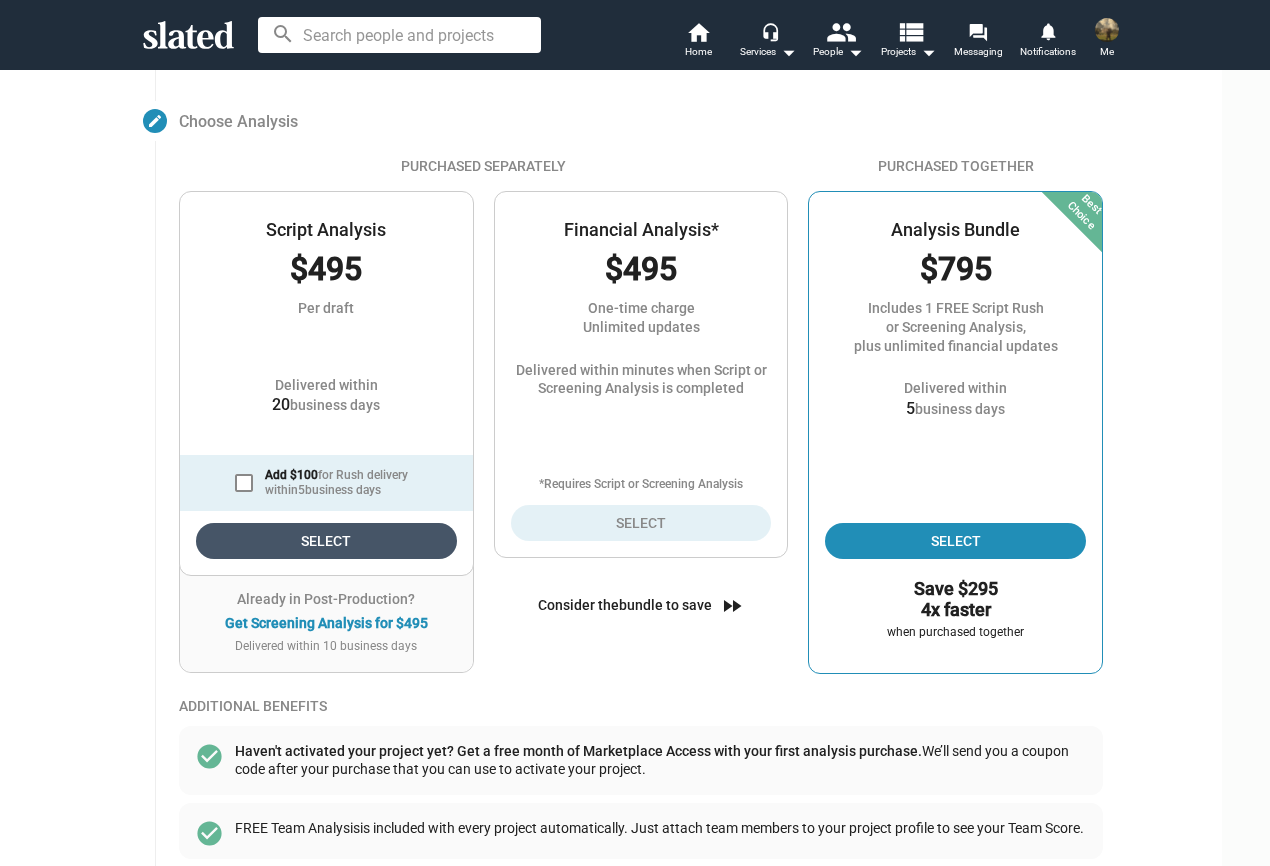 click on "Select" at bounding box center [326, 541] 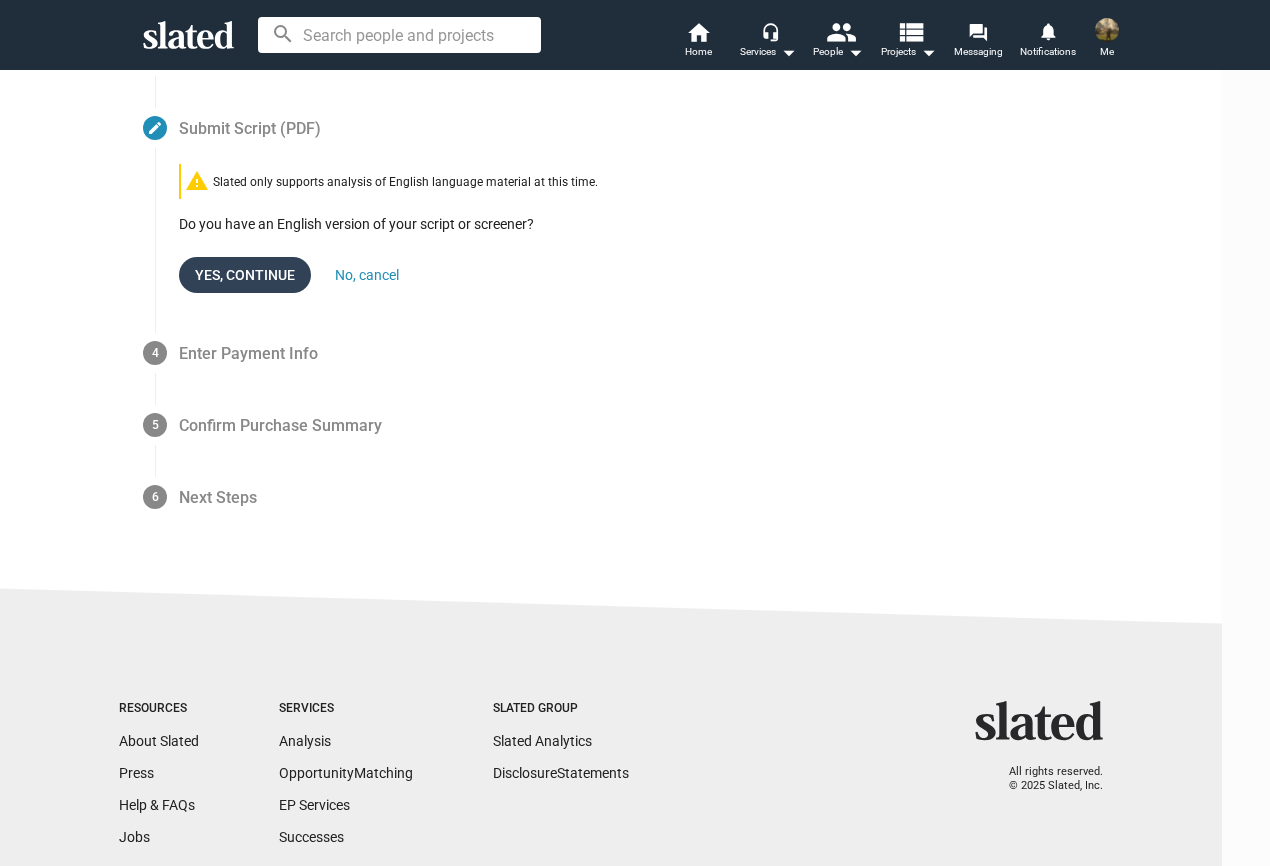 scroll, scrollTop: 310, scrollLeft: 0, axis: vertical 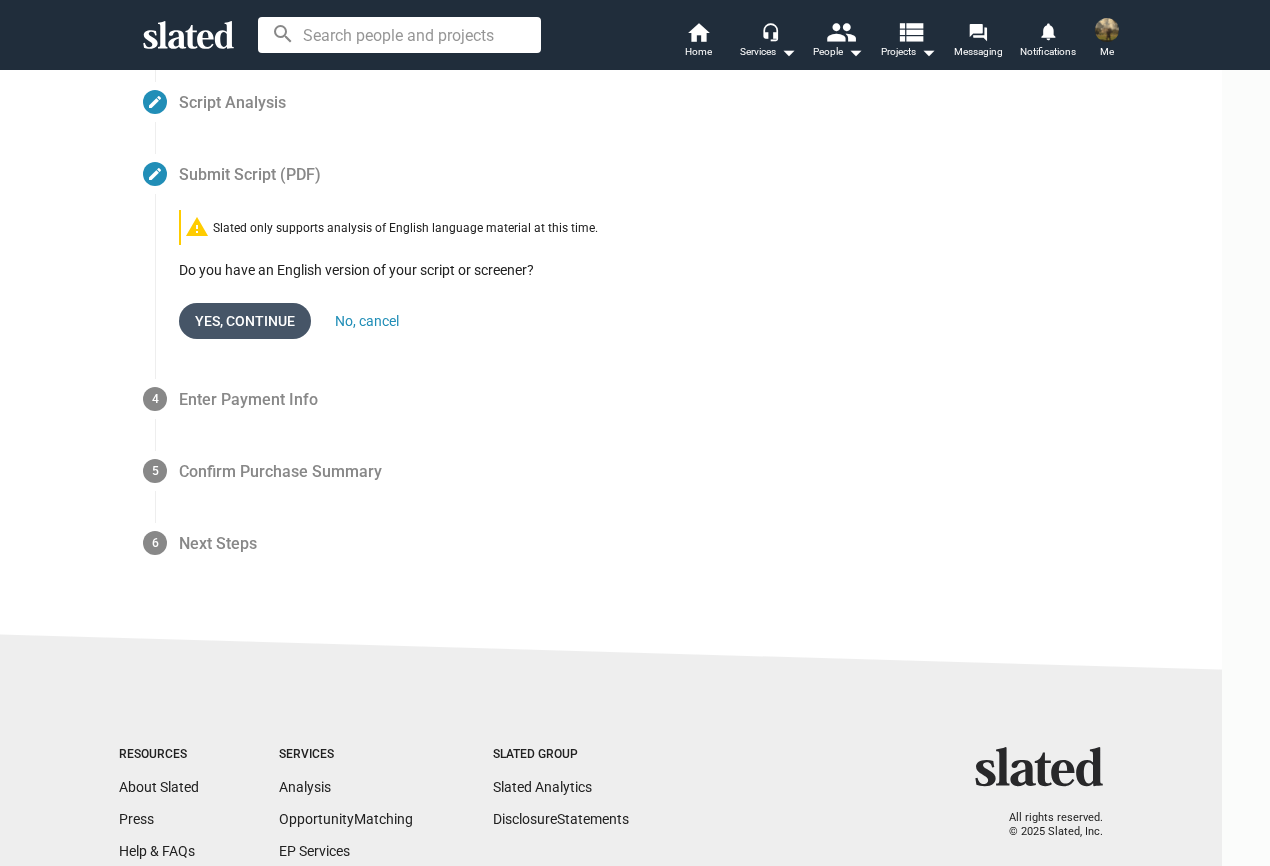 click on "Yes, Continue" at bounding box center (245, 321) 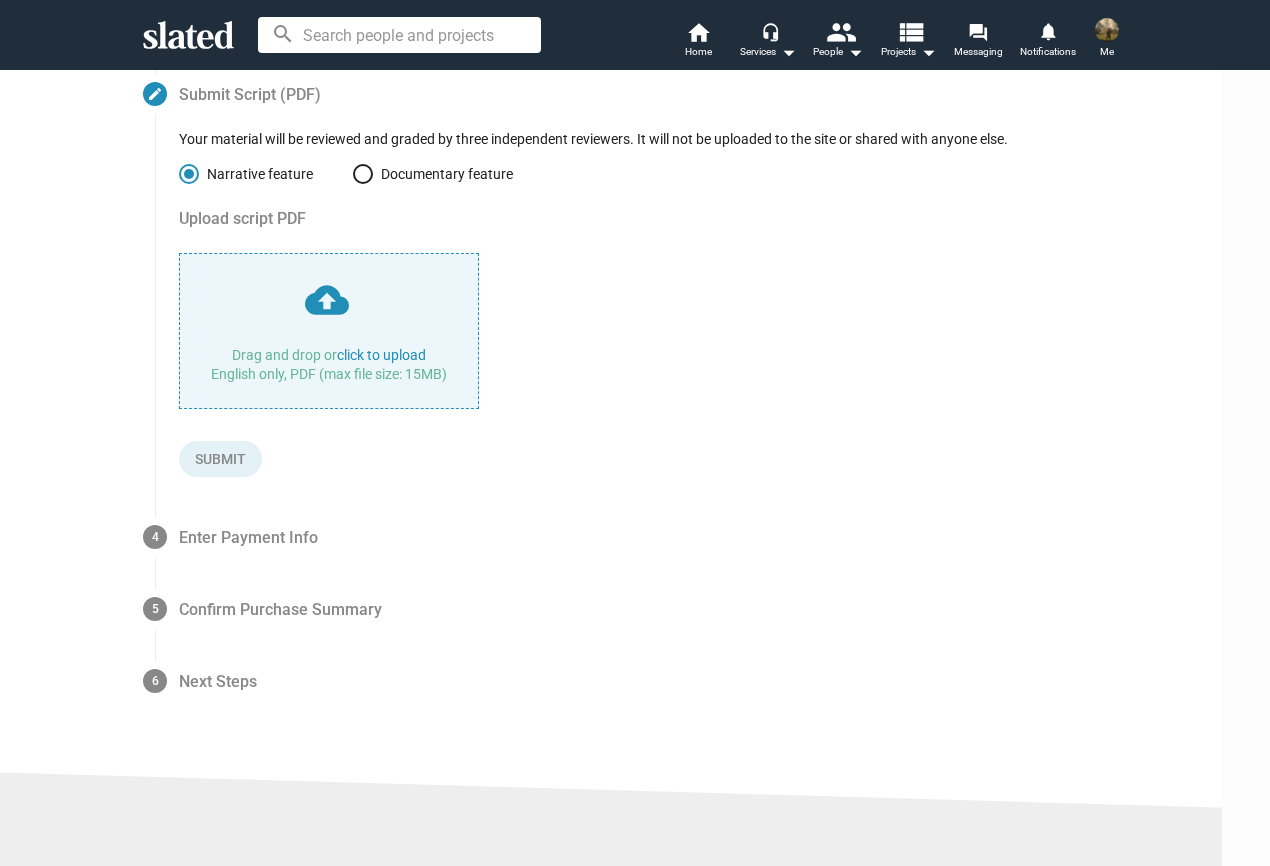 scroll, scrollTop: 0, scrollLeft: 0, axis: both 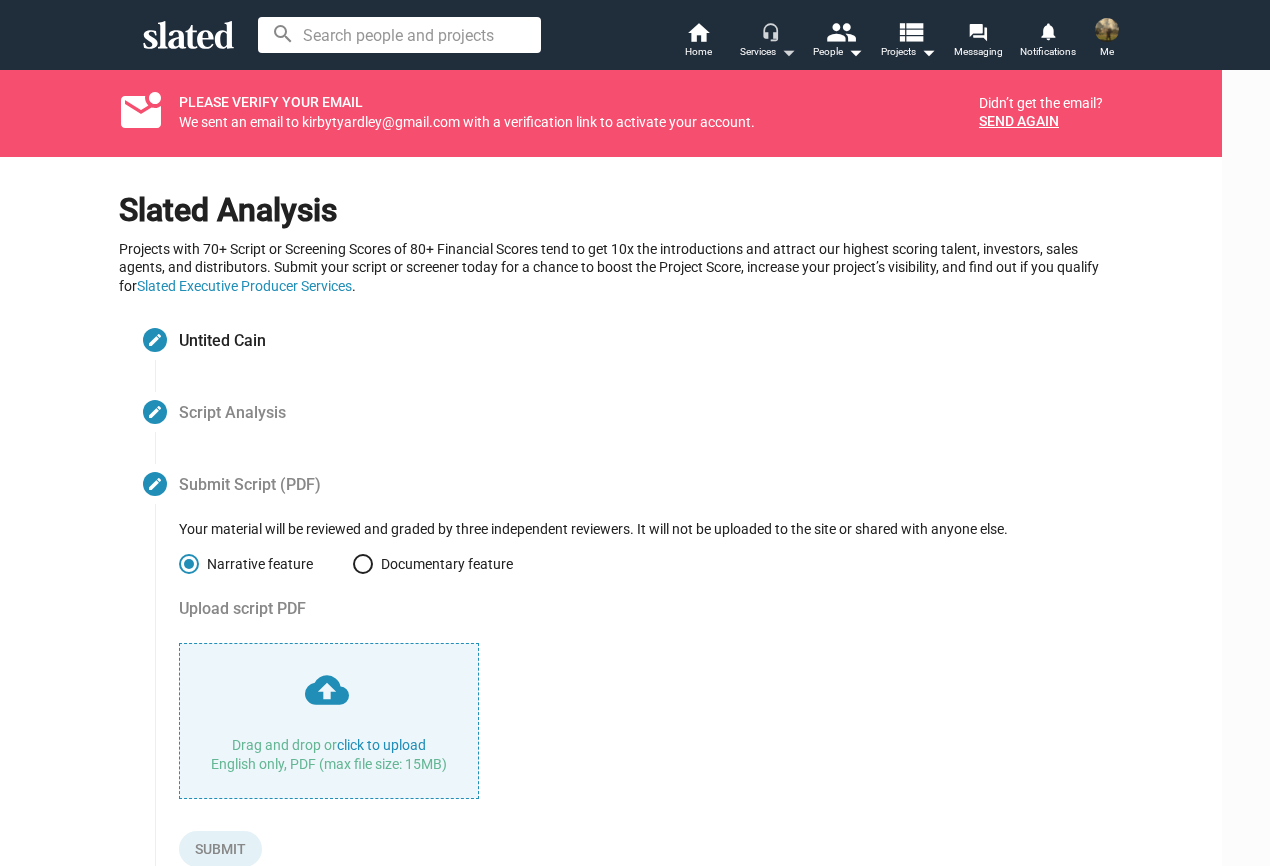 click on "Services  arrow_drop_down" at bounding box center (768, 52) 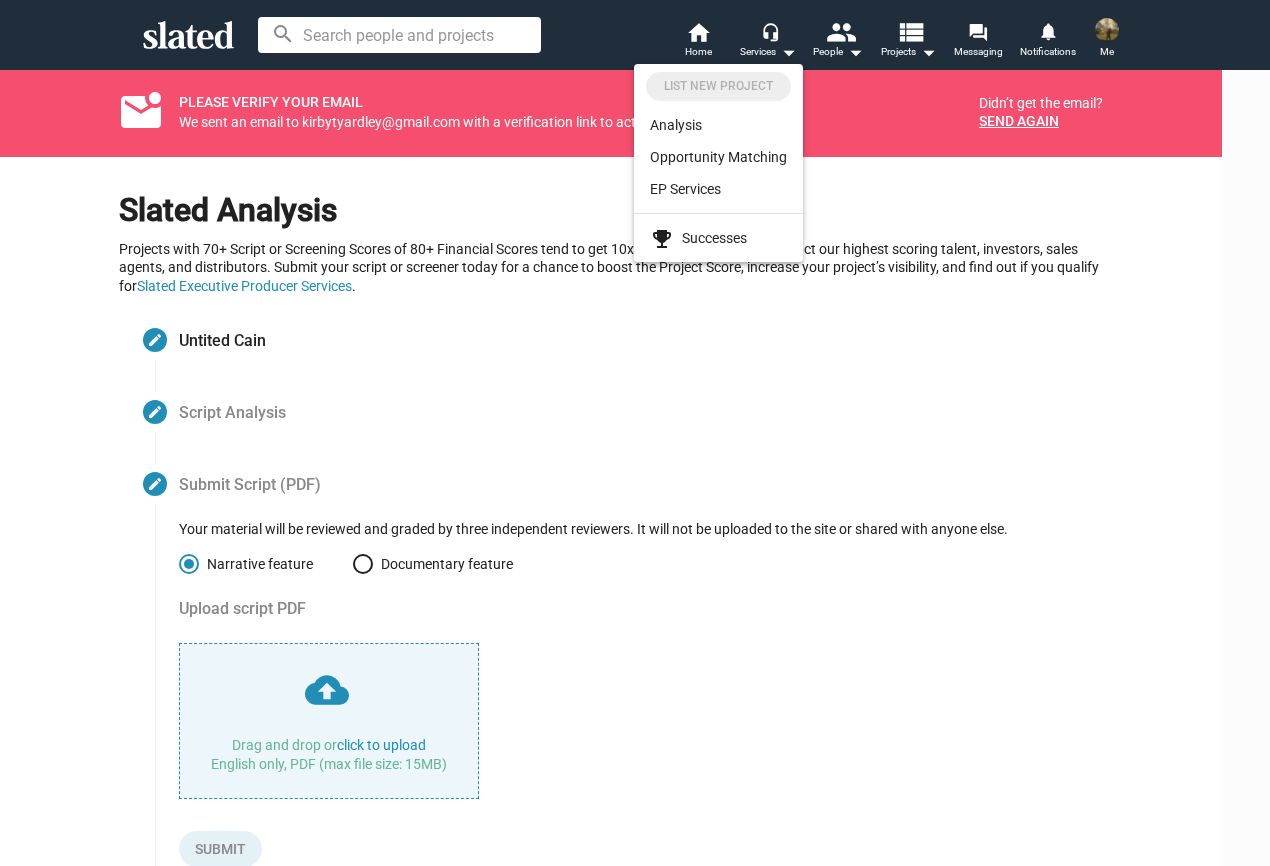 click at bounding box center (635, 433) 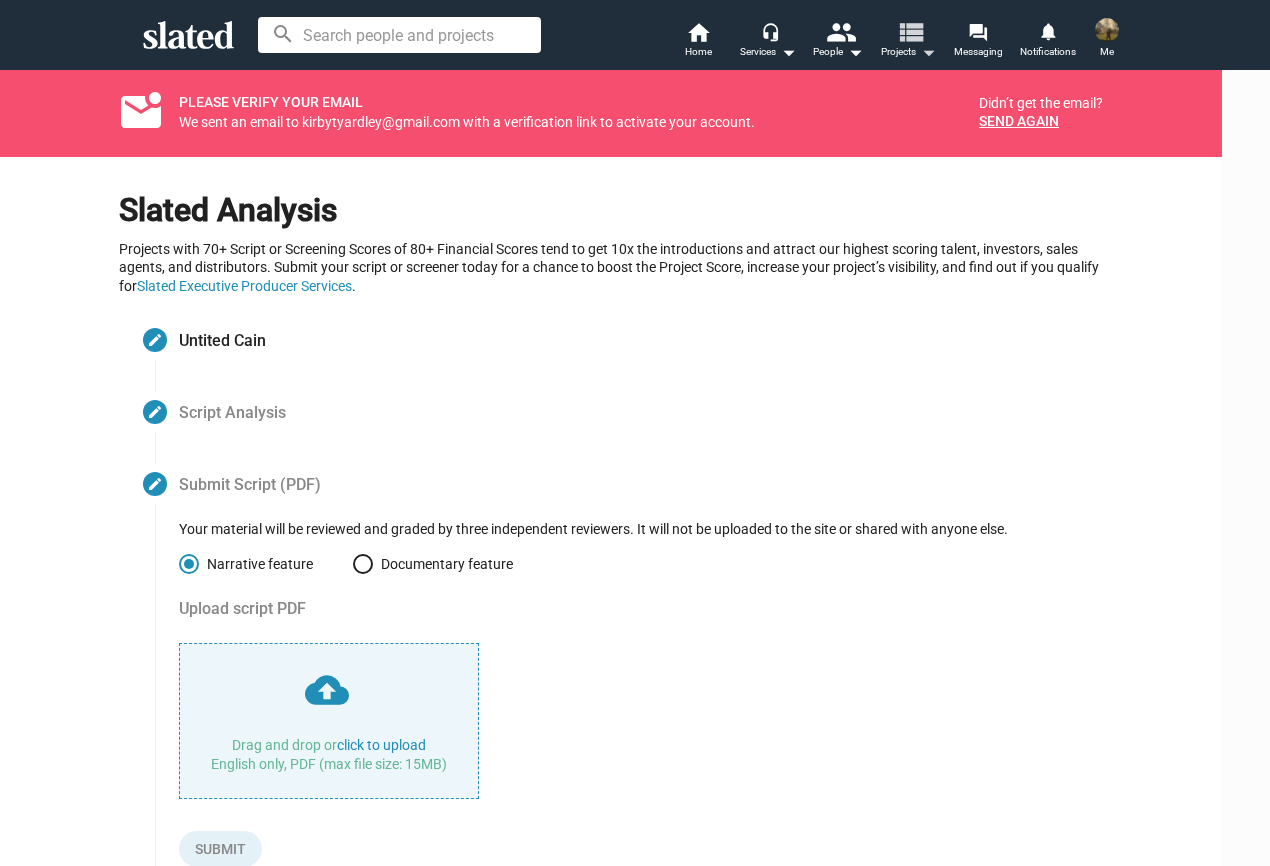 click on "view_list" at bounding box center (910, 31) 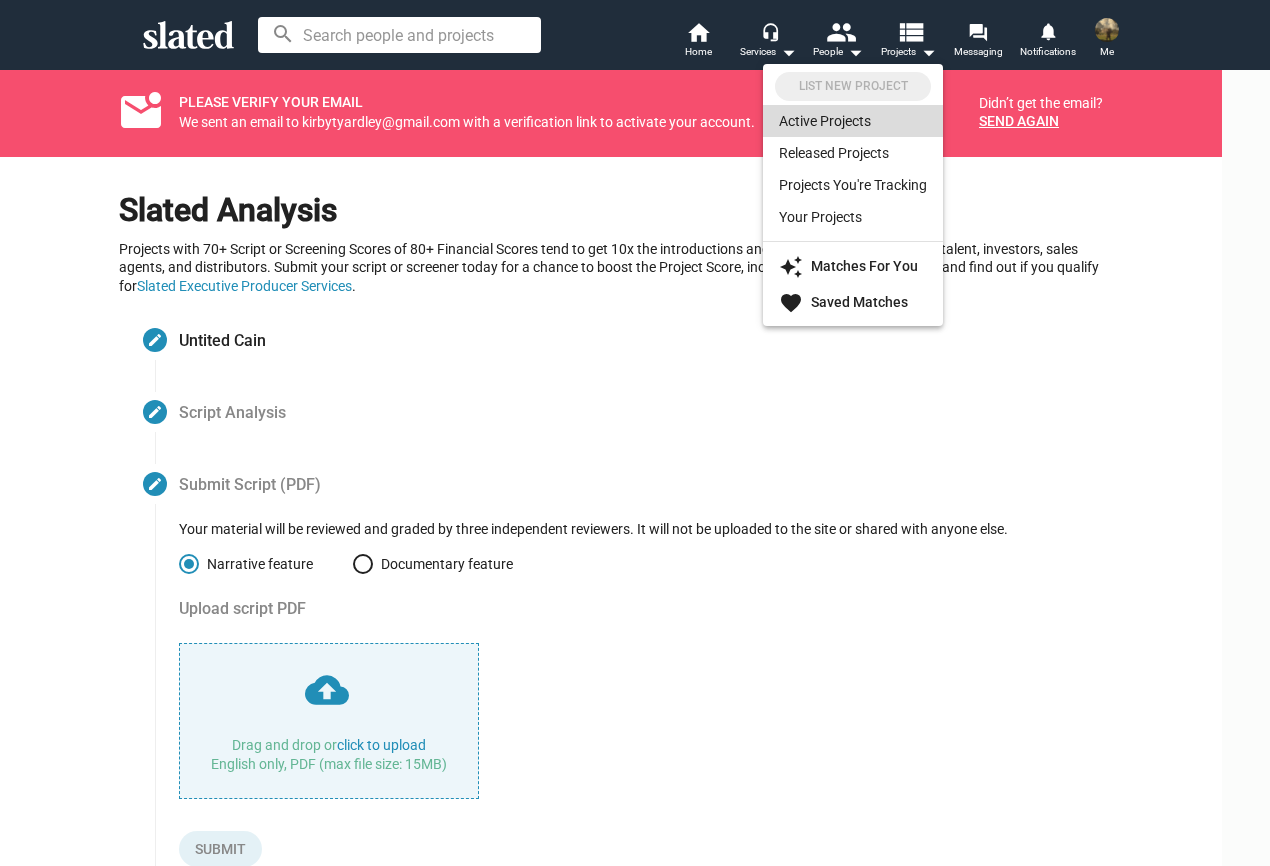 click on "Active Projects" at bounding box center [853, 121] 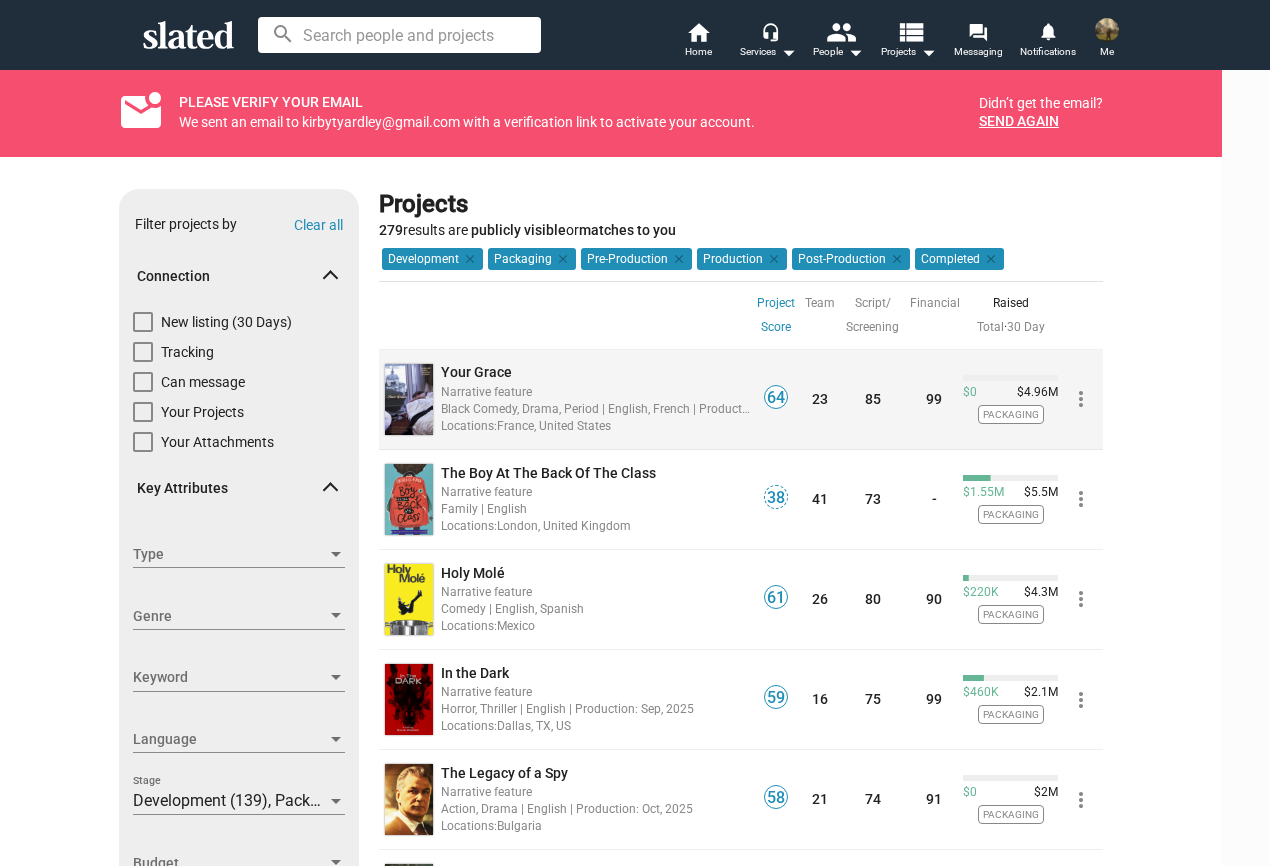 click on "Your Grace" at bounding box center [476, 372] 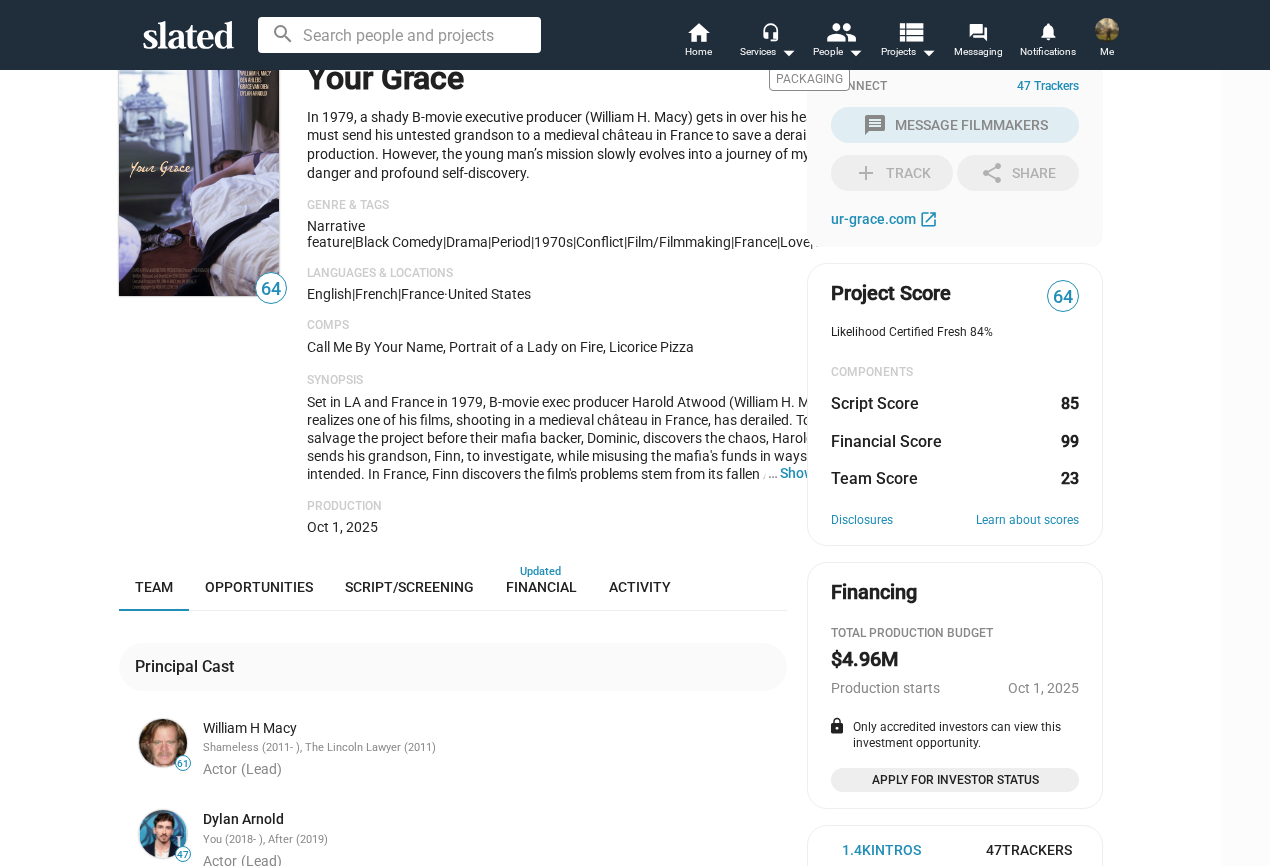 scroll, scrollTop: 0, scrollLeft: 0, axis: both 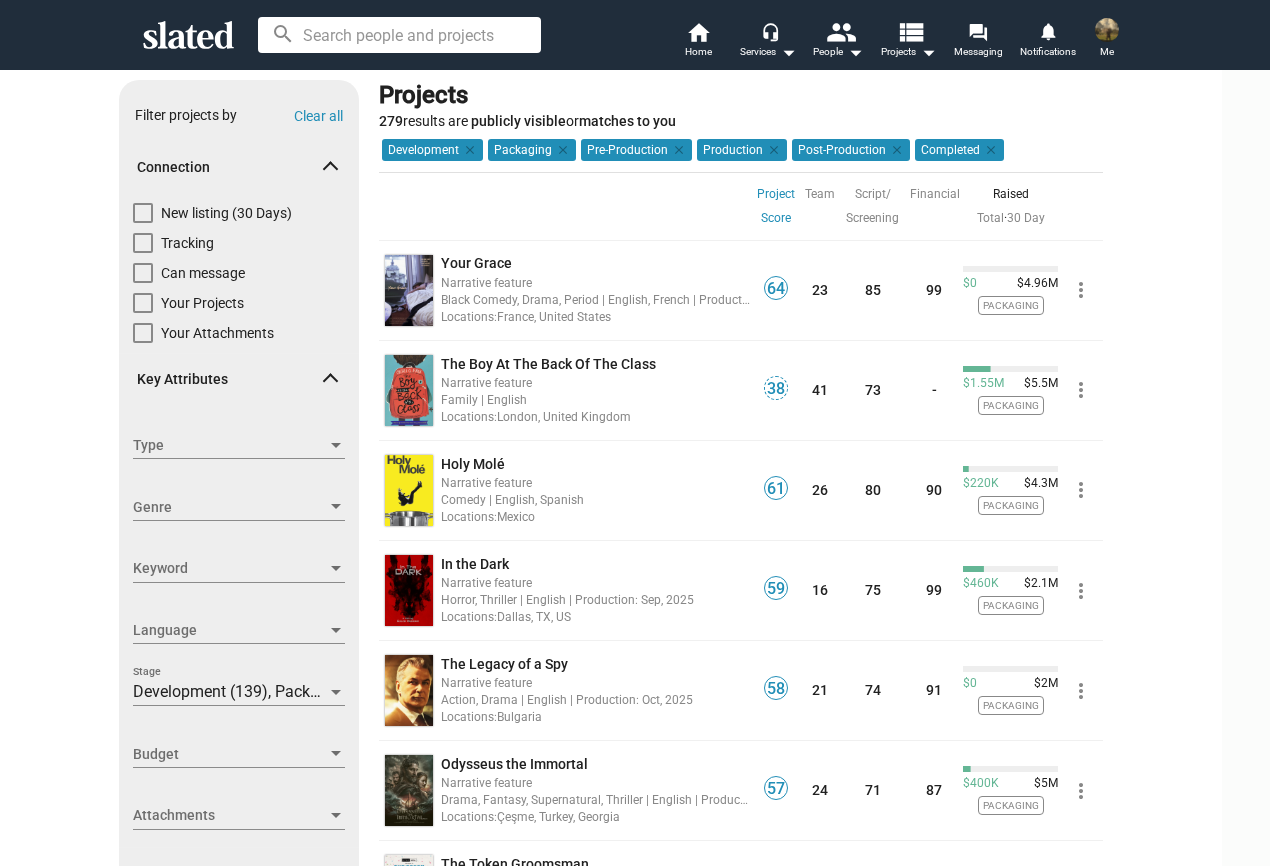 click on "Project Score" at bounding box center (776, 206) 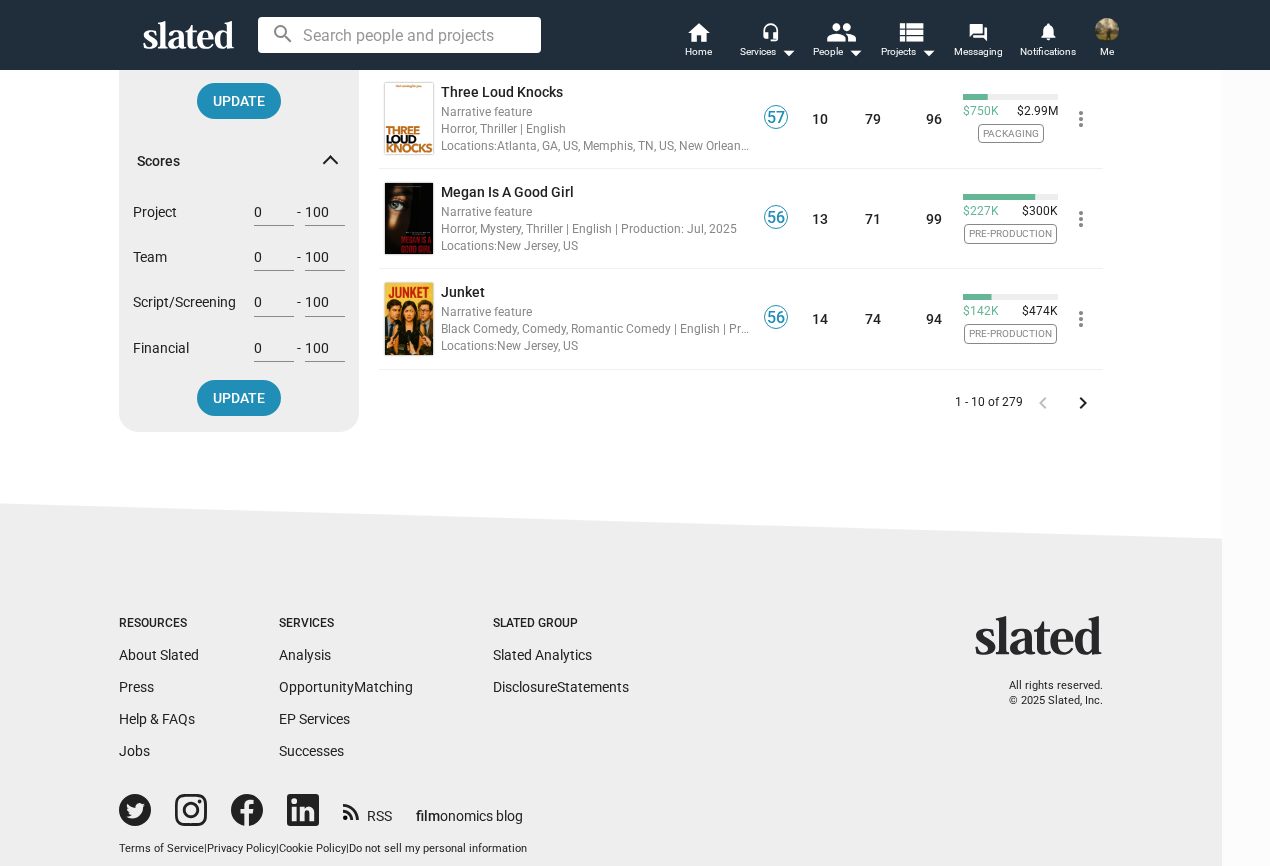 scroll, scrollTop: 927, scrollLeft: 0, axis: vertical 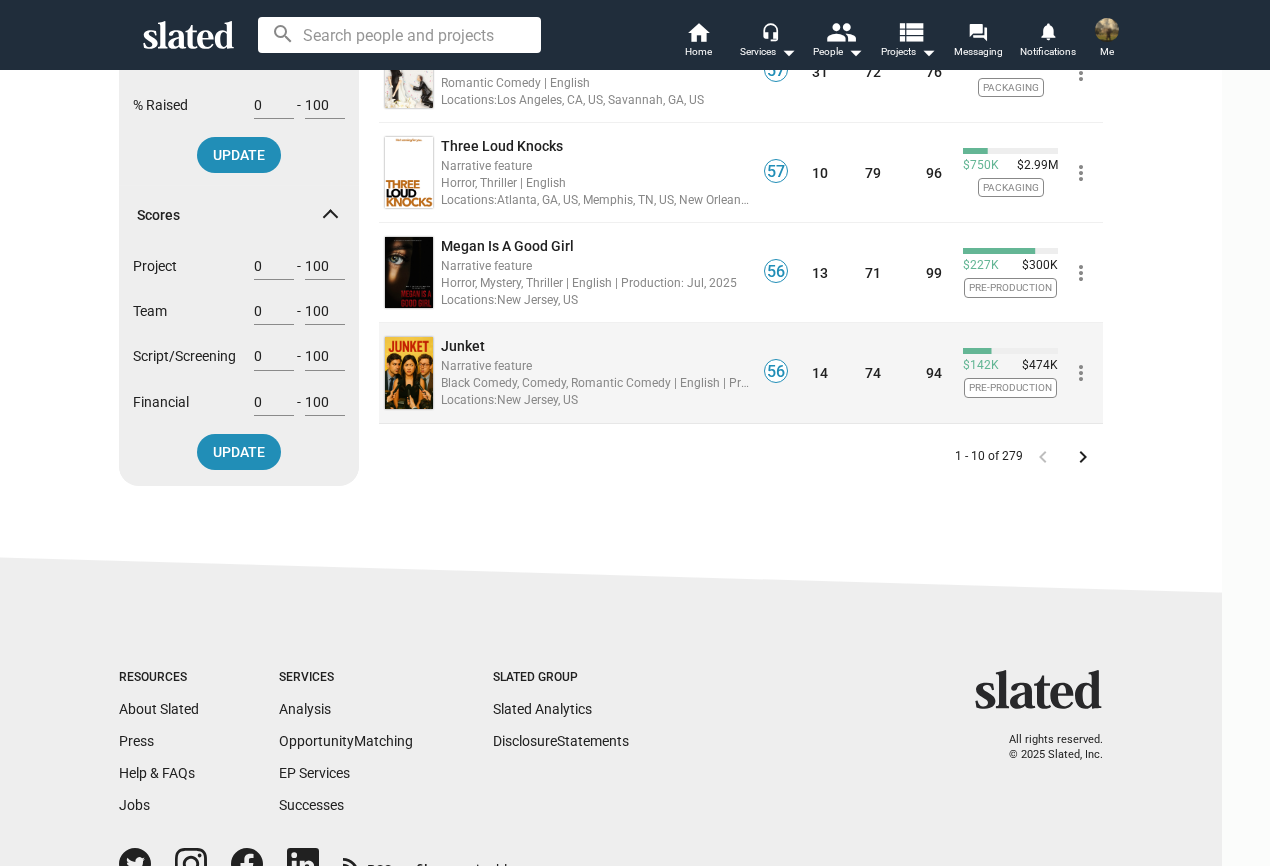 click on "Junket" at bounding box center [463, 346] 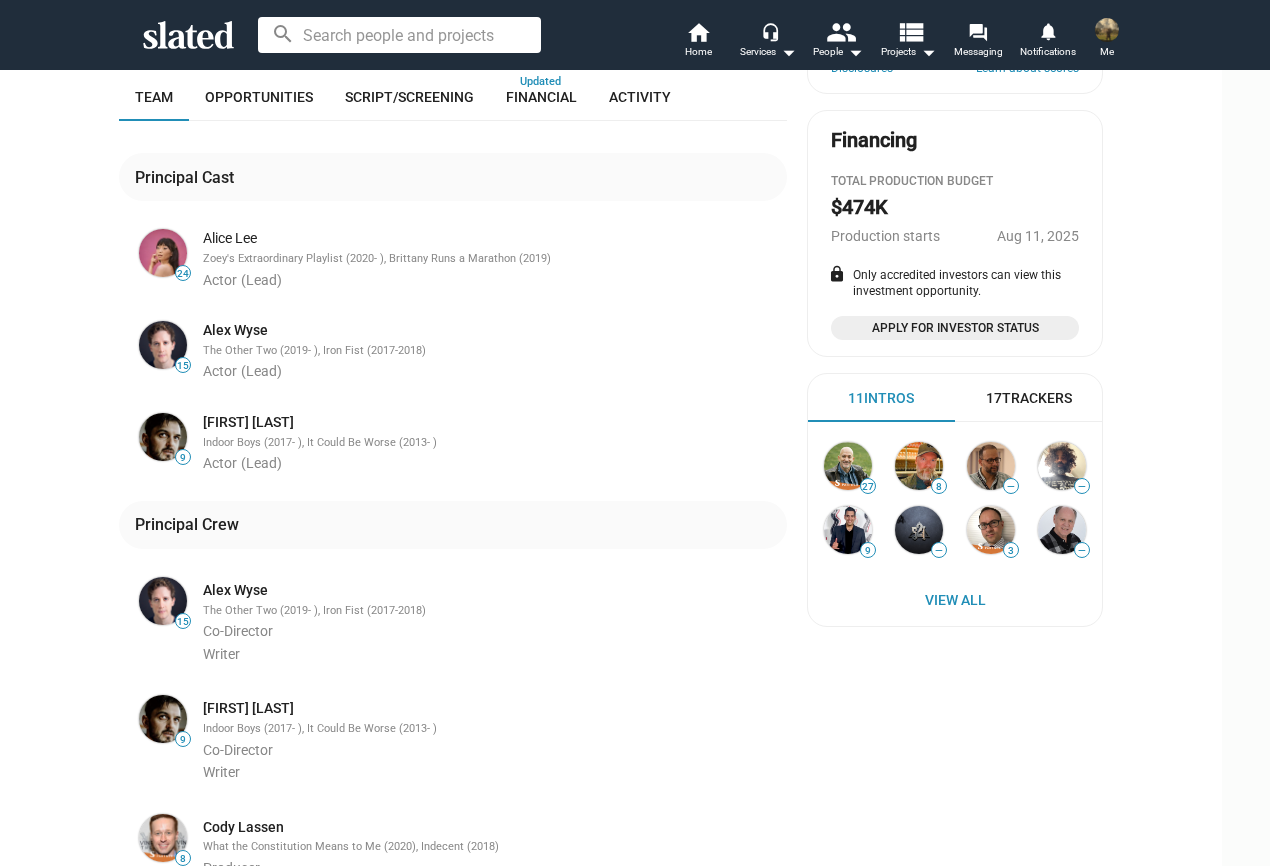 scroll, scrollTop: 580, scrollLeft: 0, axis: vertical 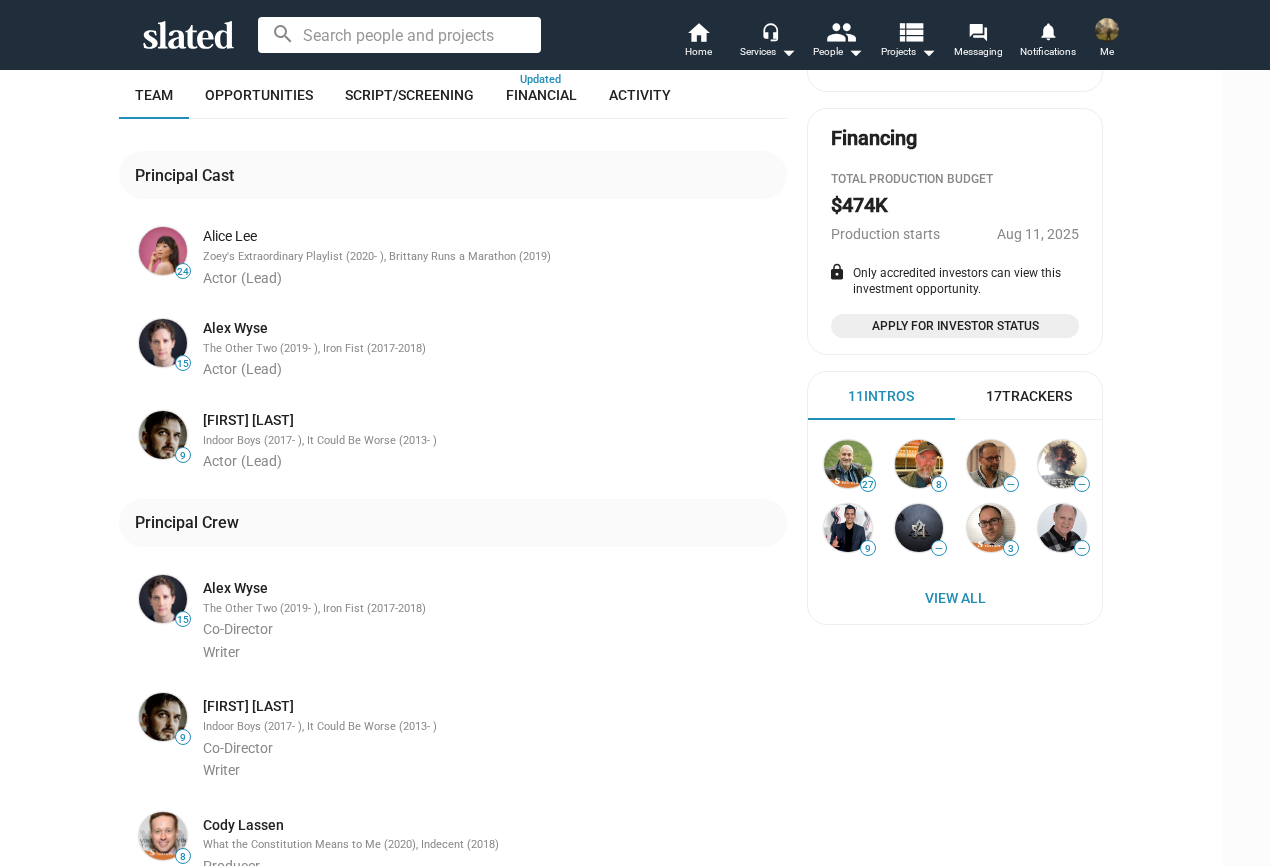 click on "Alice Lee" at bounding box center [493, 236] 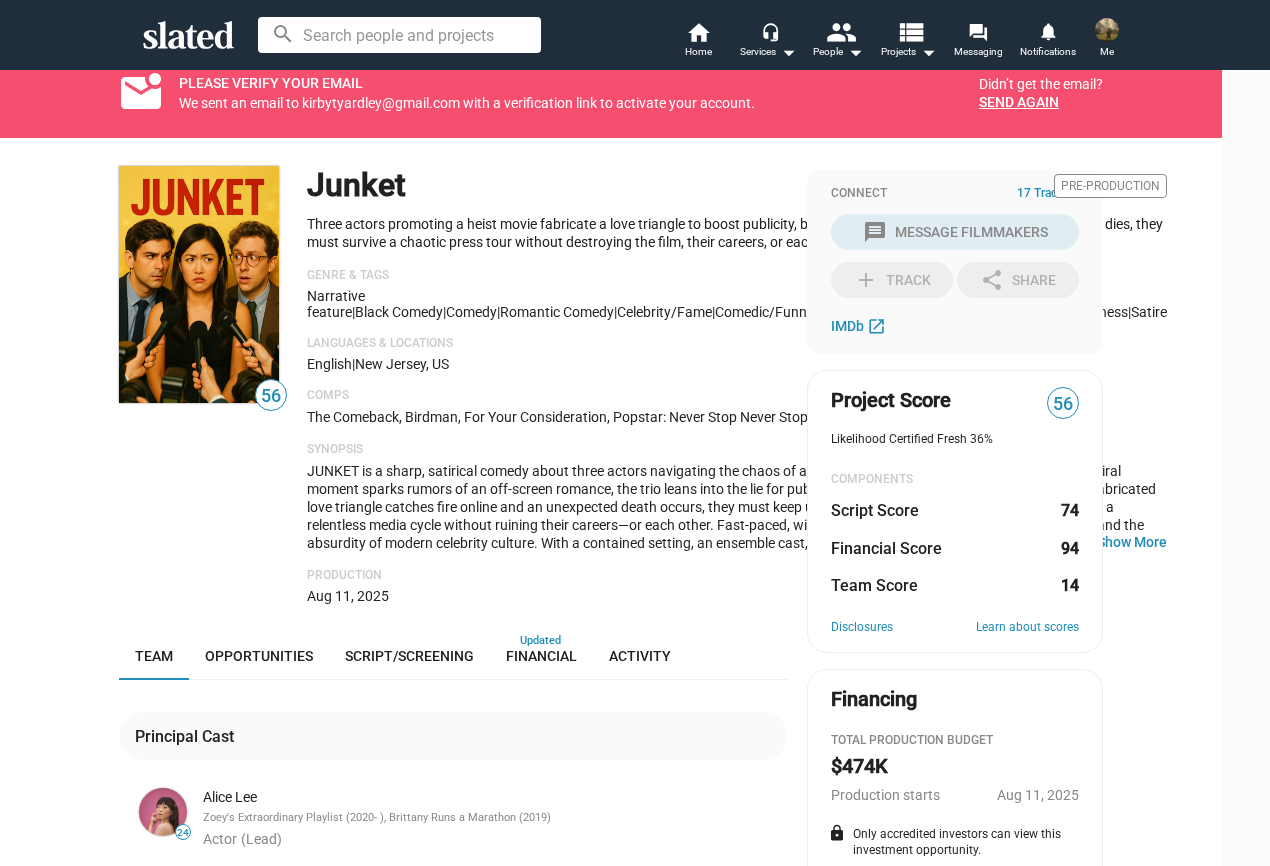 scroll, scrollTop: 0, scrollLeft: 0, axis: both 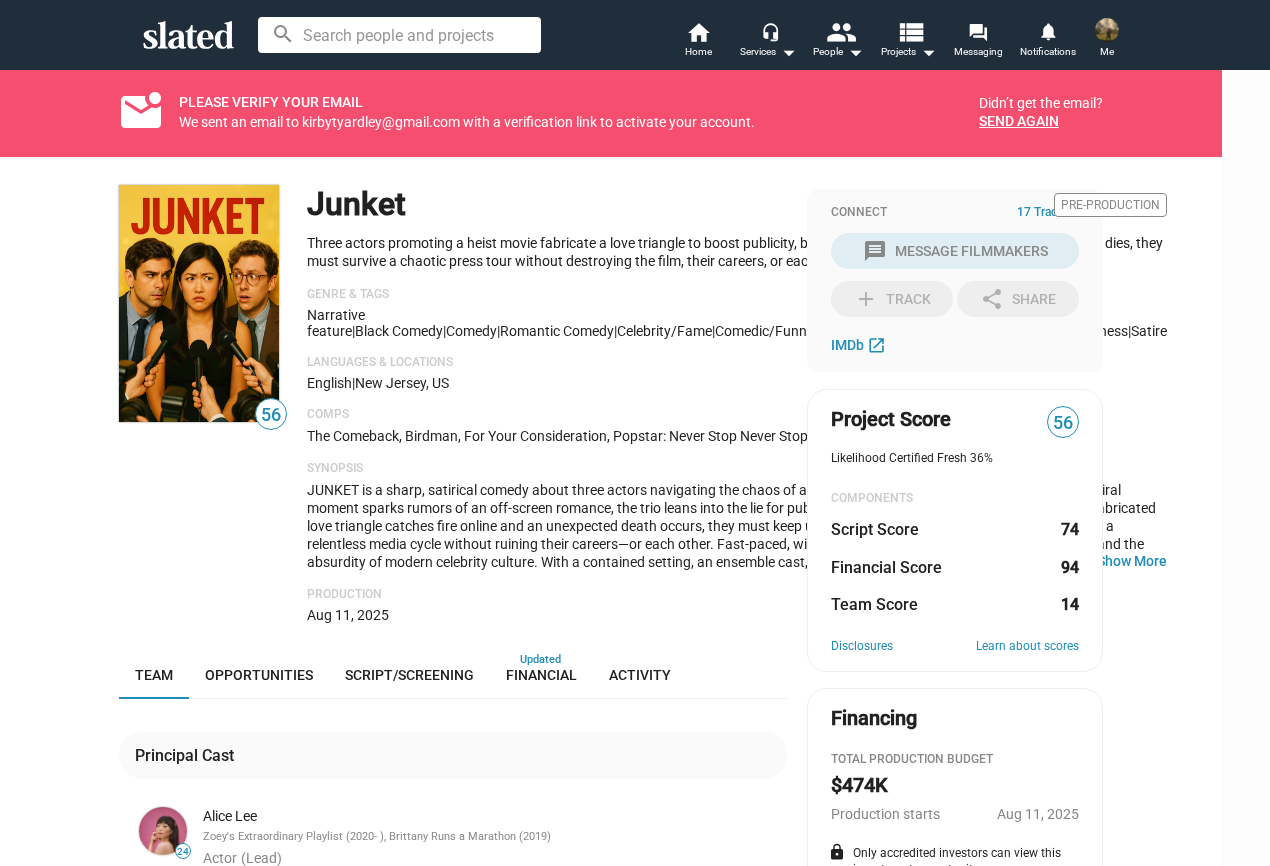 click at bounding box center [188, 35] 